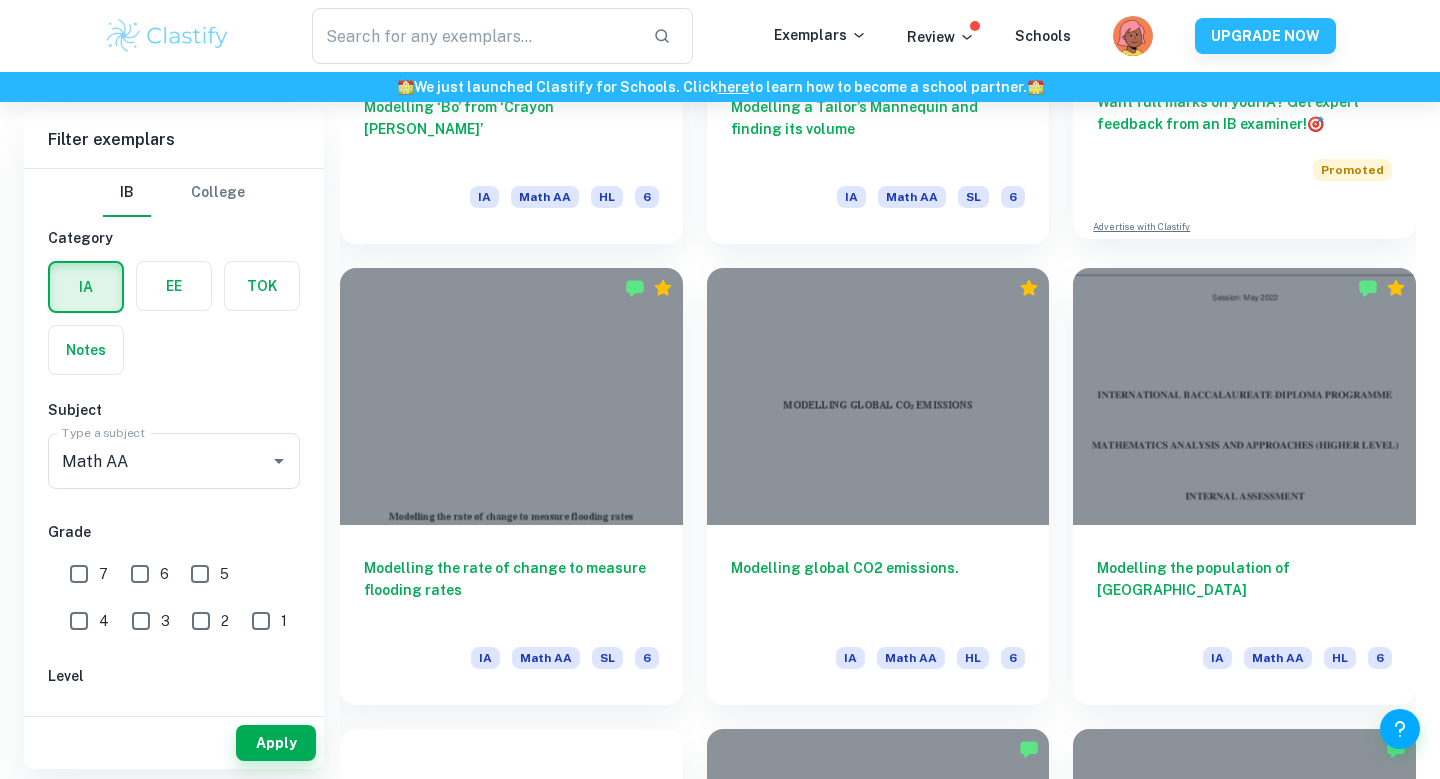 scroll, scrollTop: 872, scrollLeft: 0, axis: vertical 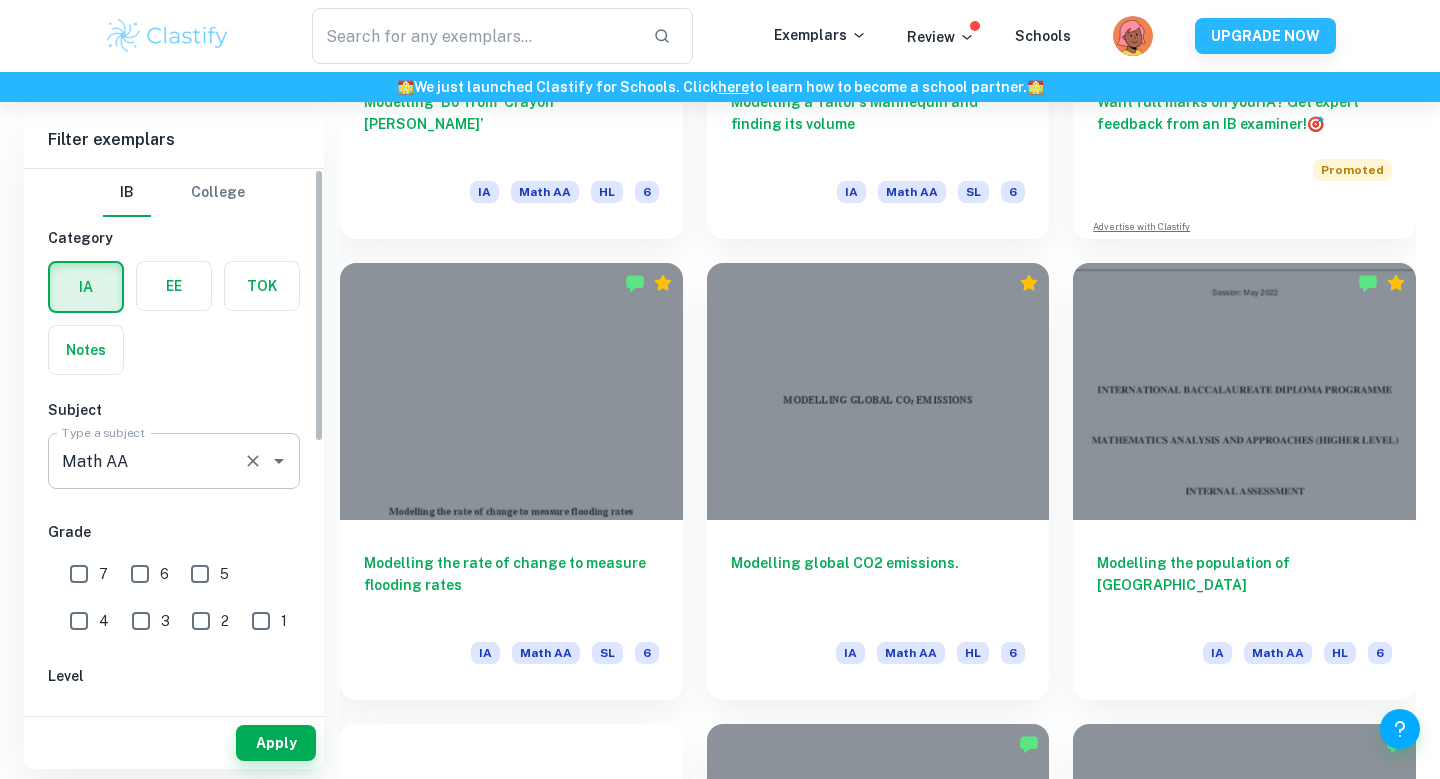 click on "Math AA" at bounding box center (146, 461) 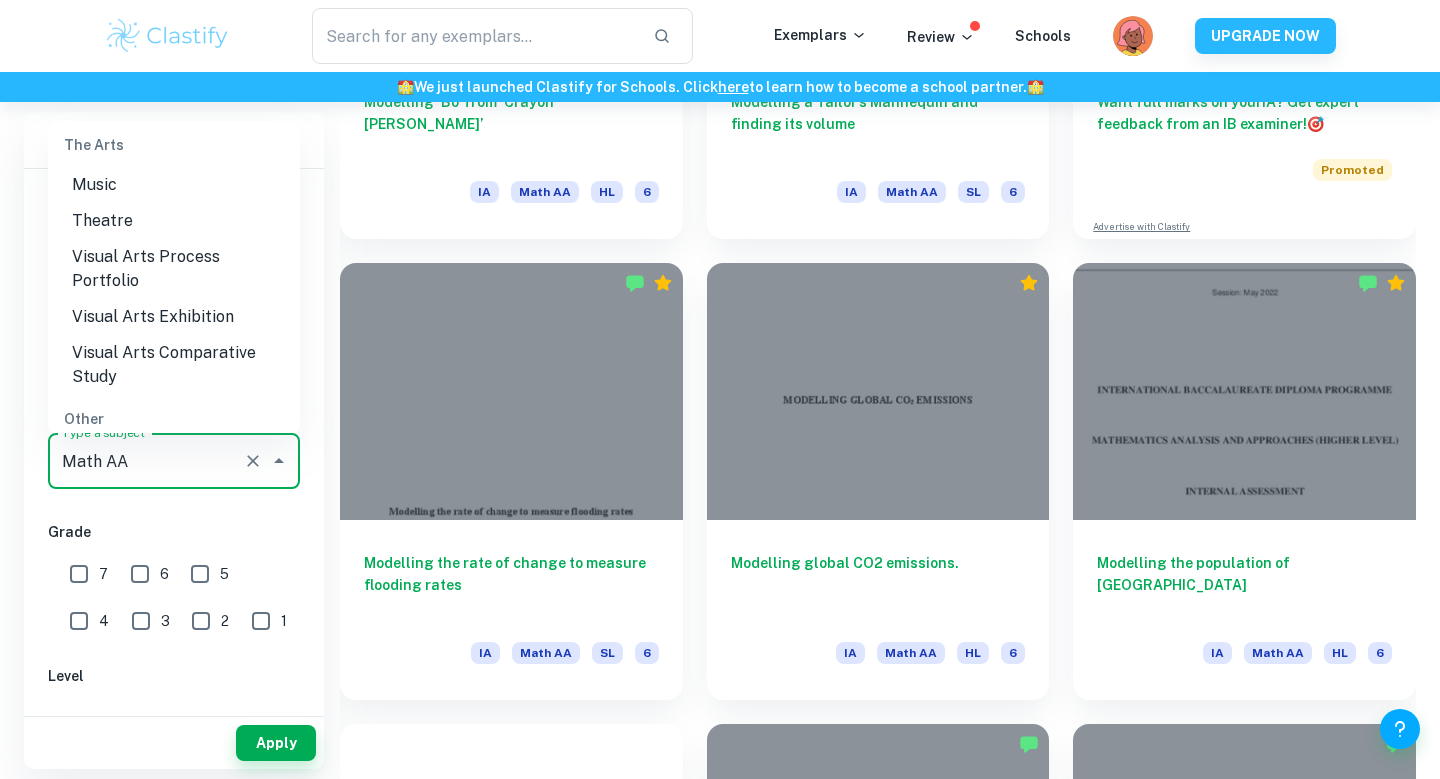 scroll, scrollTop: 2992, scrollLeft: 0, axis: vertical 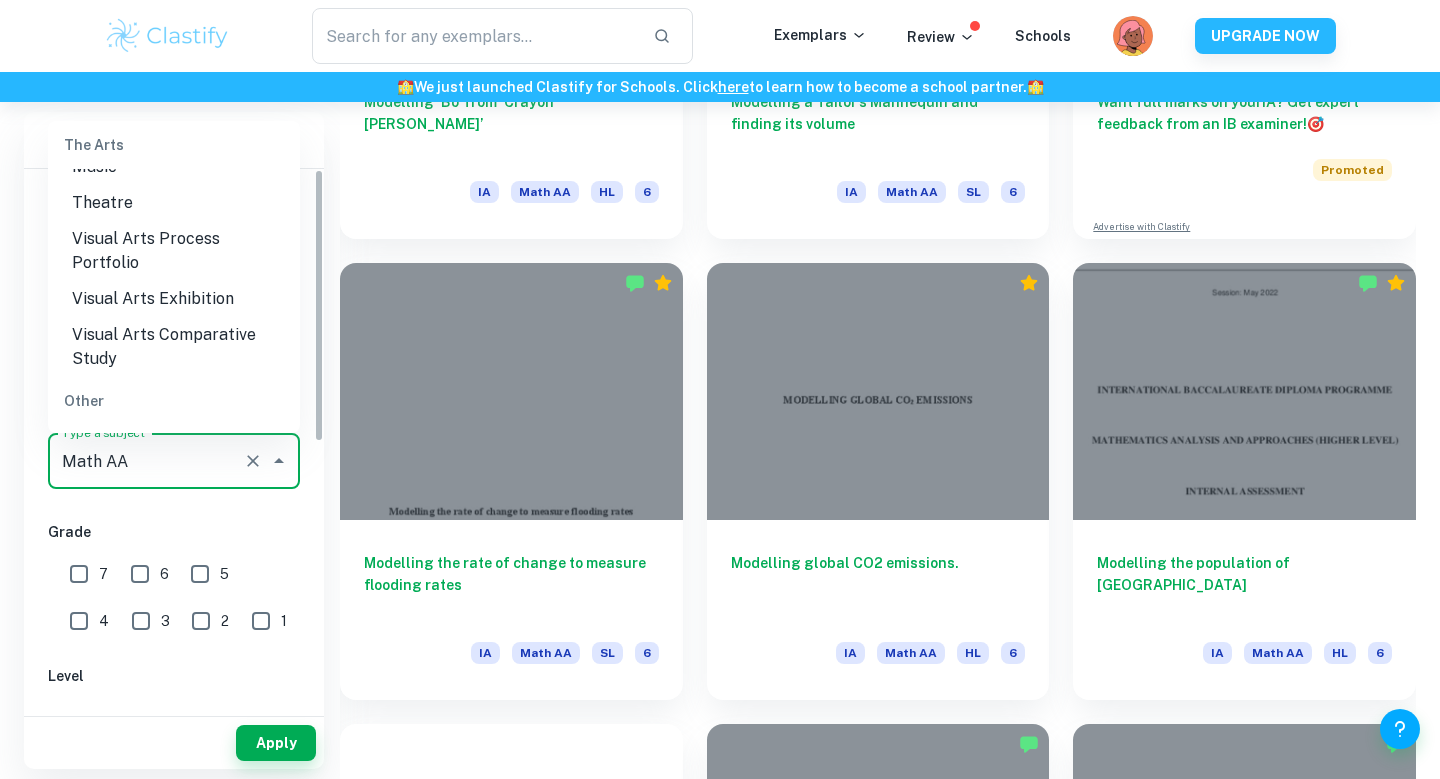 click on "Type a subject Math AA Type a subject" at bounding box center (174, 465) 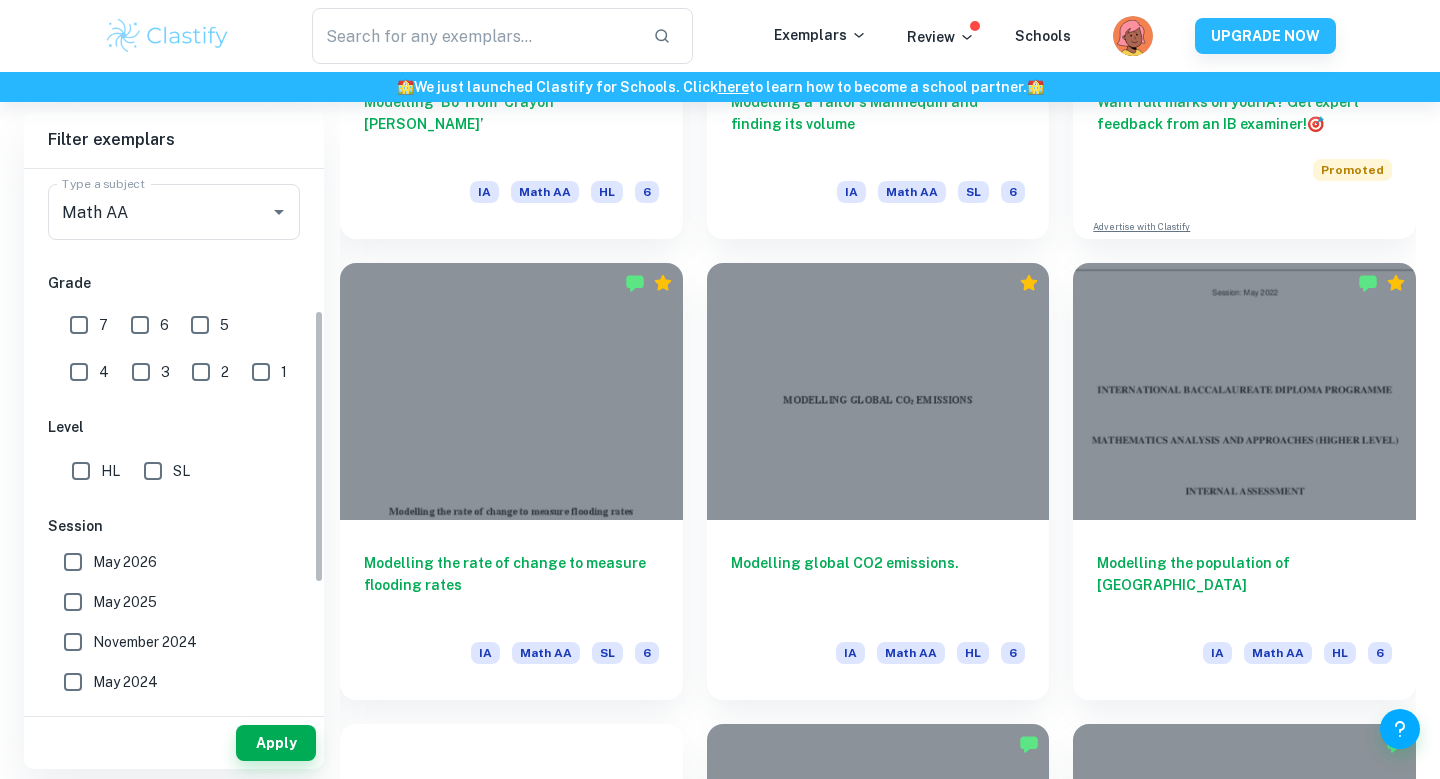 scroll, scrollTop: 309, scrollLeft: 0, axis: vertical 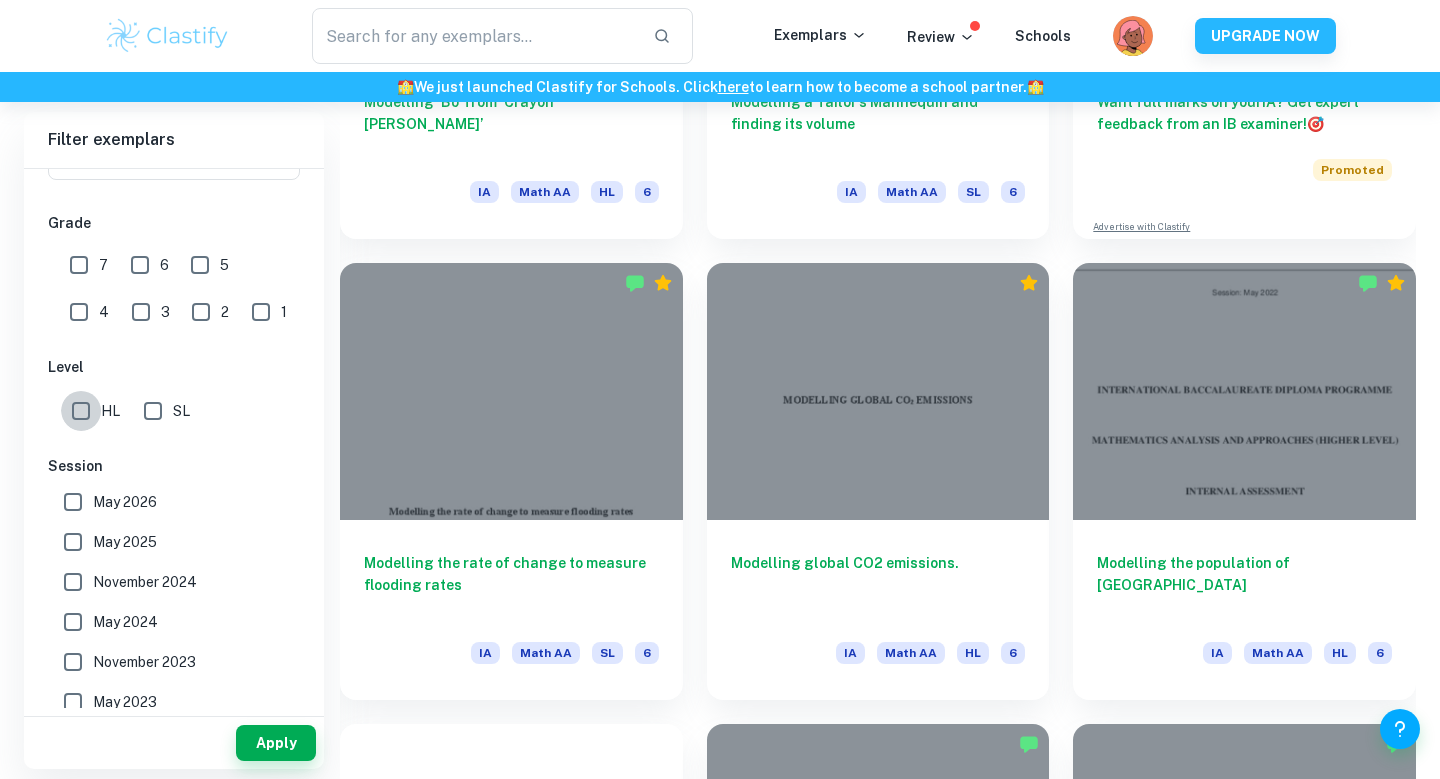 click on "HL" at bounding box center (81, 411) 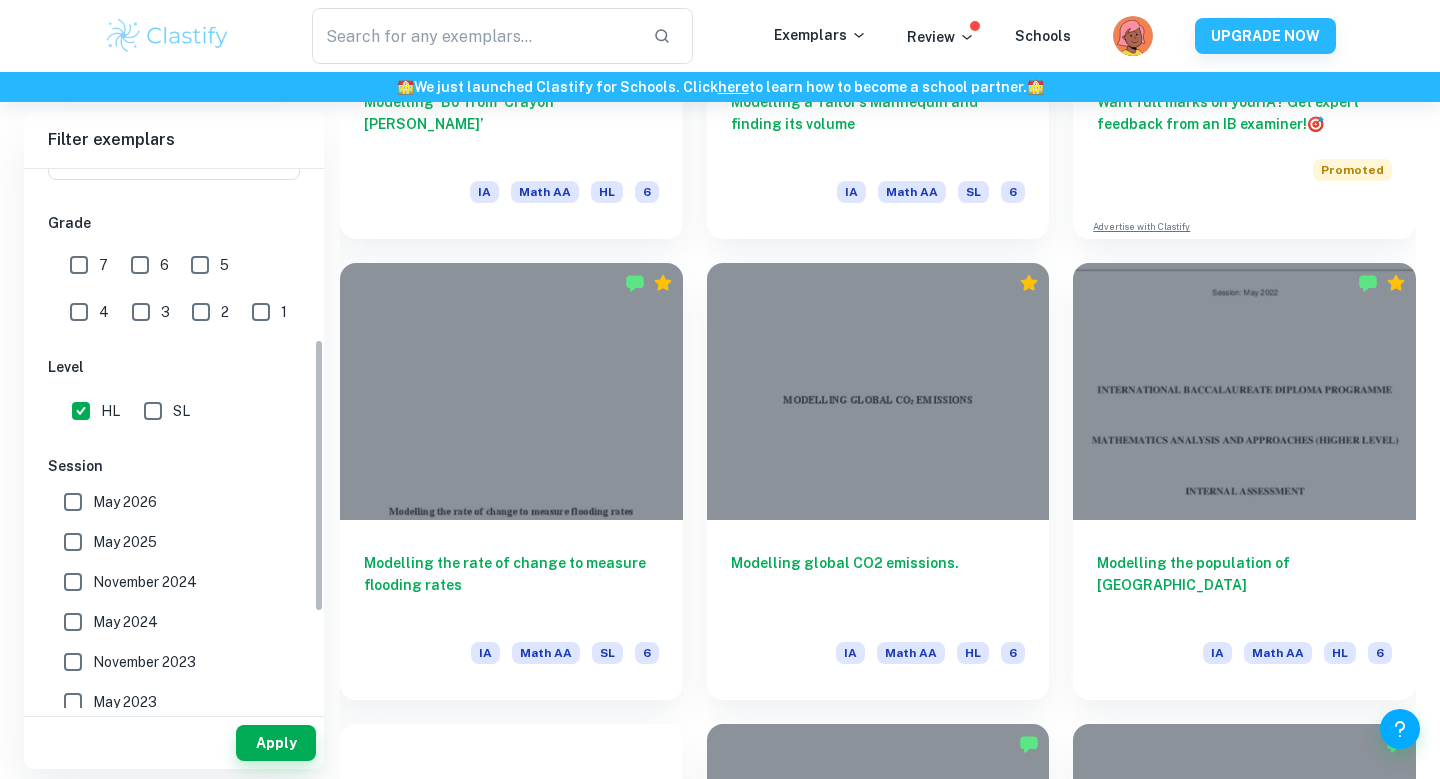 scroll, scrollTop: 383, scrollLeft: 0, axis: vertical 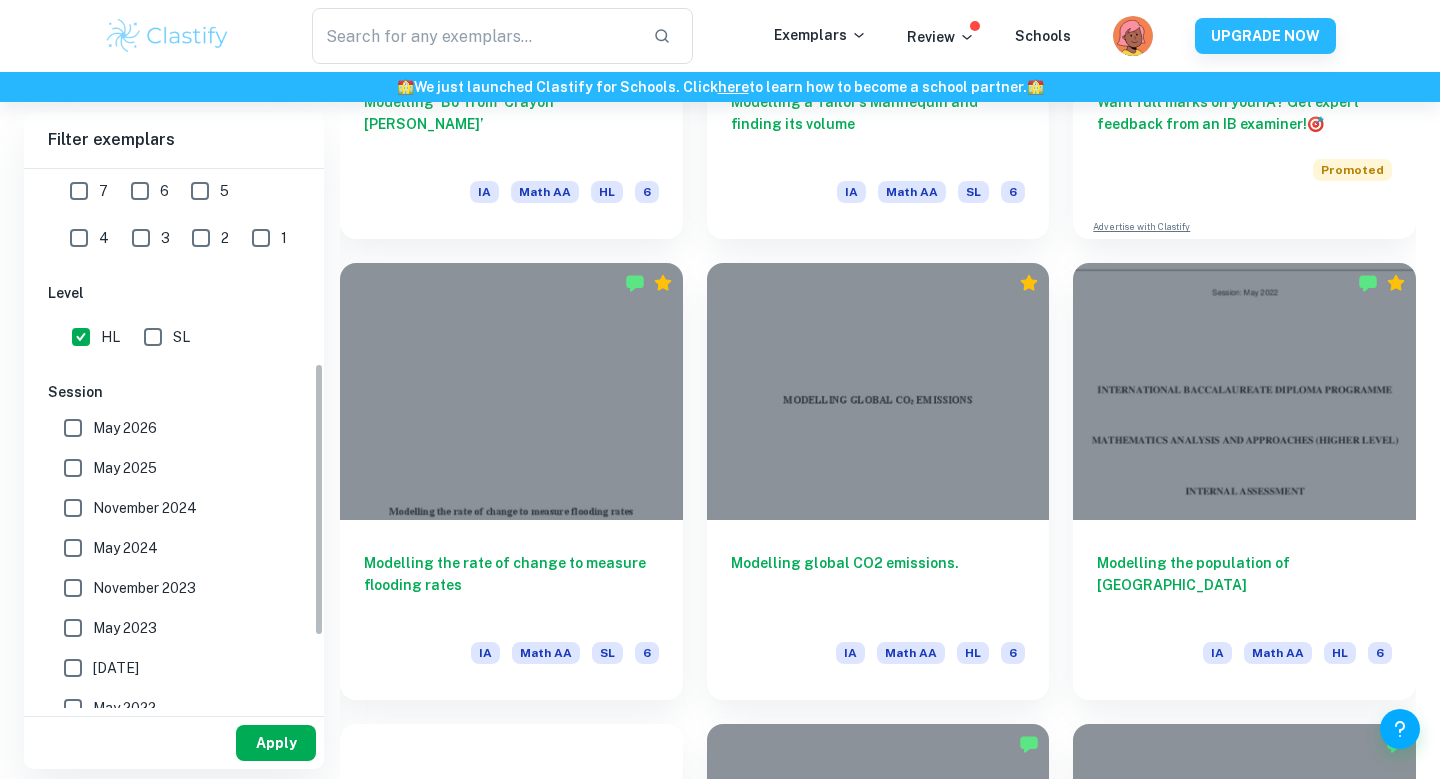 click on "Apply" at bounding box center (276, 743) 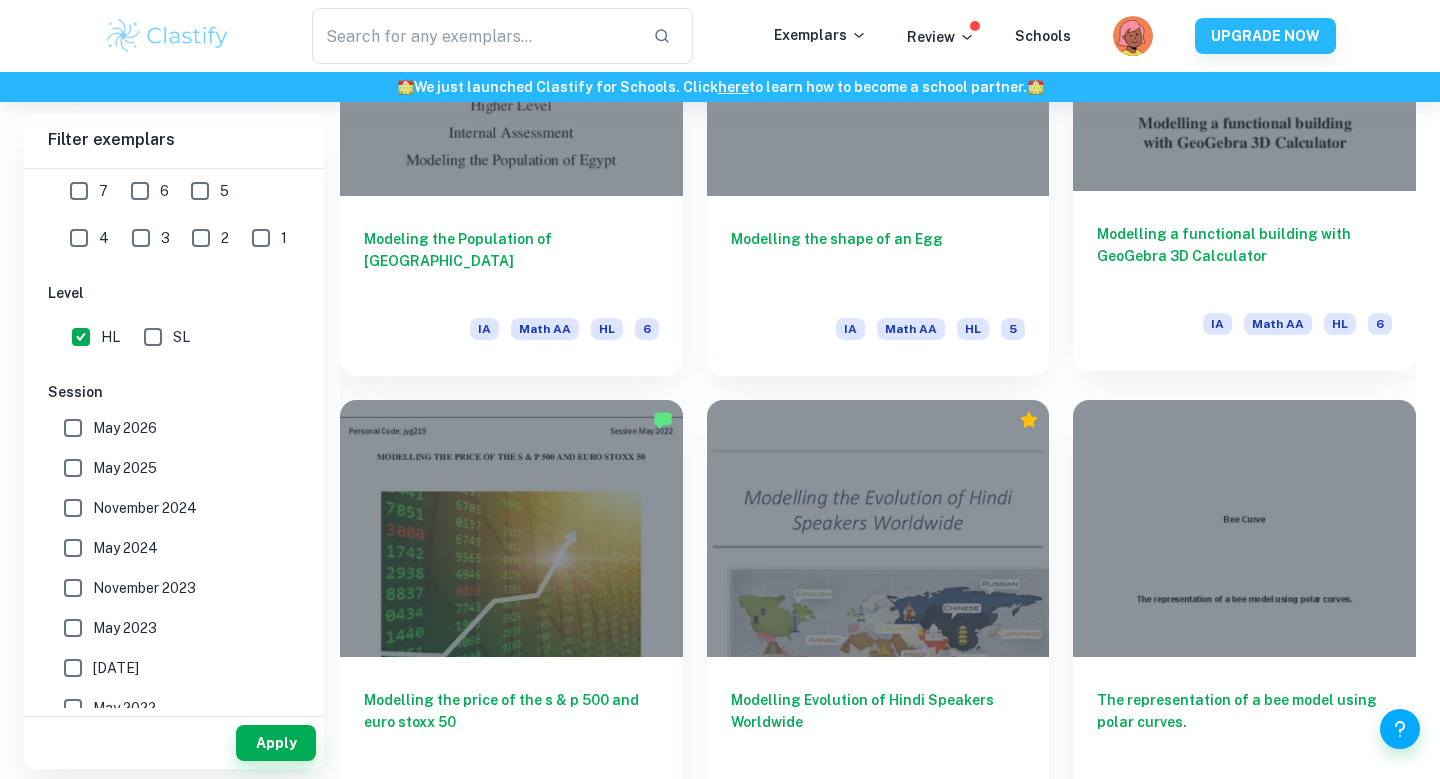 scroll, scrollTop: 2469, scrollLeft: 0, axis: vertical 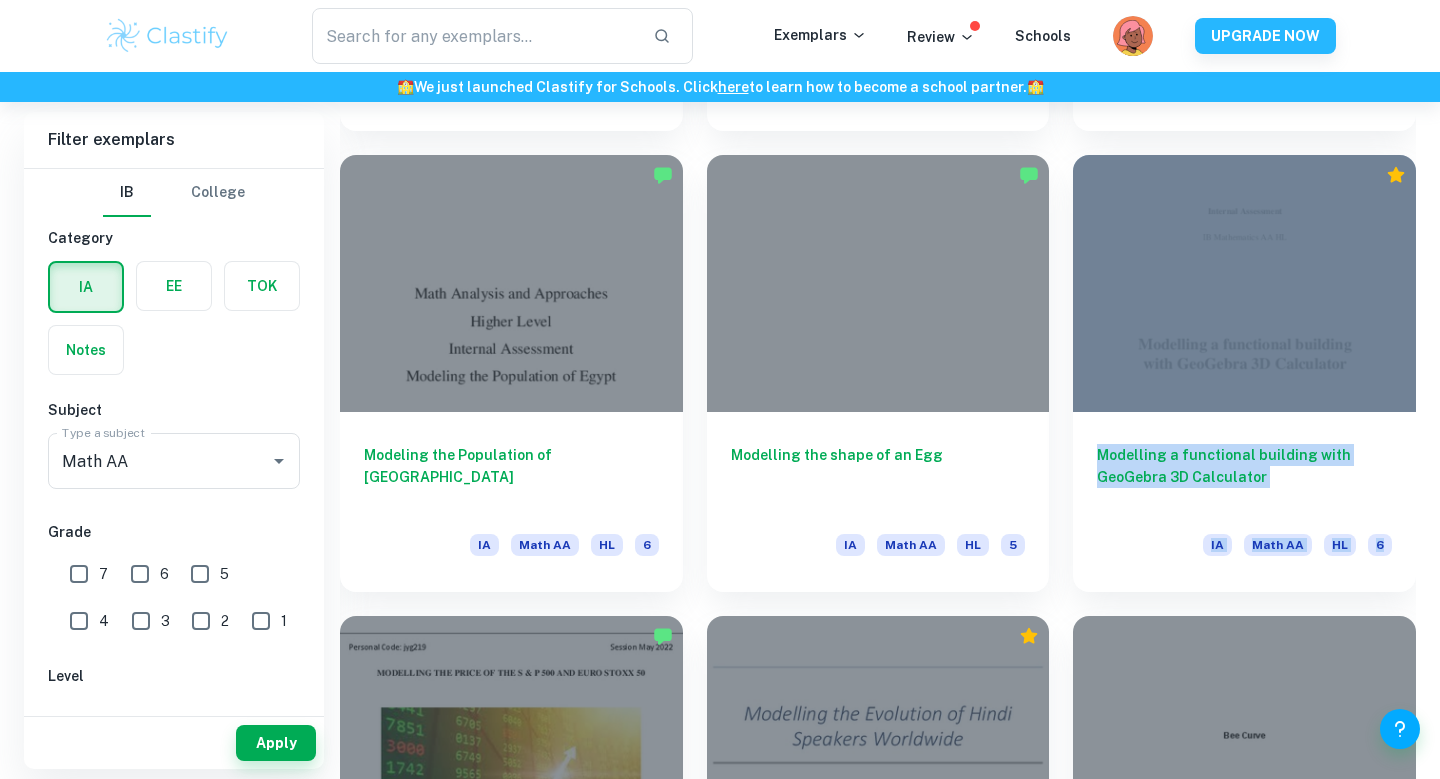 click on "Home IA Math AA IB Math AA IA examples Type a search phrase to find the most relevant  Math AA   IA    examples for you Modelling ​ Not sure what to search for? You can always look through our example Internal Assessments below for inspiration. Optimization Modelling Probability Calculus Surface Area Volume Statistics Differential Equations Geometry Cryptography Algebra Trigonometry Complex Numbers Kinematics Functions Correlation Math AA  IAs related to:    Modelling Filter Filter exemplars IB College Category IA EE TOK Notes Subject Type a subject Math AA Type a subject Grade 7 6 5 4 3 2 1 Level HL SL Session May 2026 May 2025 November 2024 May 2024 November 2023 May 2023 November 2022 May 2022 November 2021 May 2021 Other   Apply Filter exemplars IB College Category IA EE TOK Notes Subject Type a subject Math AA Type a subject Grade 7 6 5 4 3 2 1 Level HL SL Session May 2026 May 2025 November 2024 May 2024 November 2023 May 2023 November 2022 May 2022 November 2021 May 2021 Other   Apply   IA Math AA HL" at bounding box center [720, 6985] 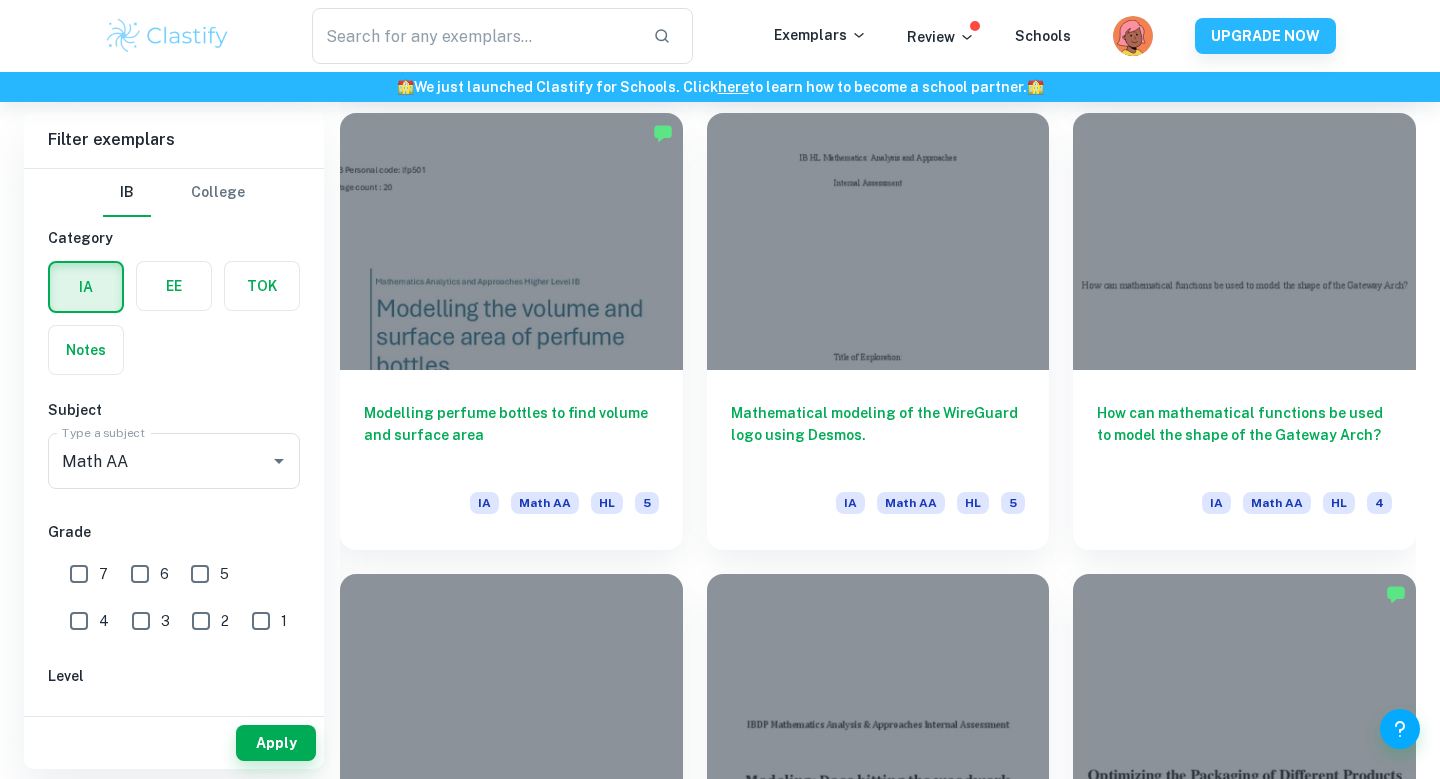 scroll, scrollTop: 4252, scrollLeft: 0, axis: vertical 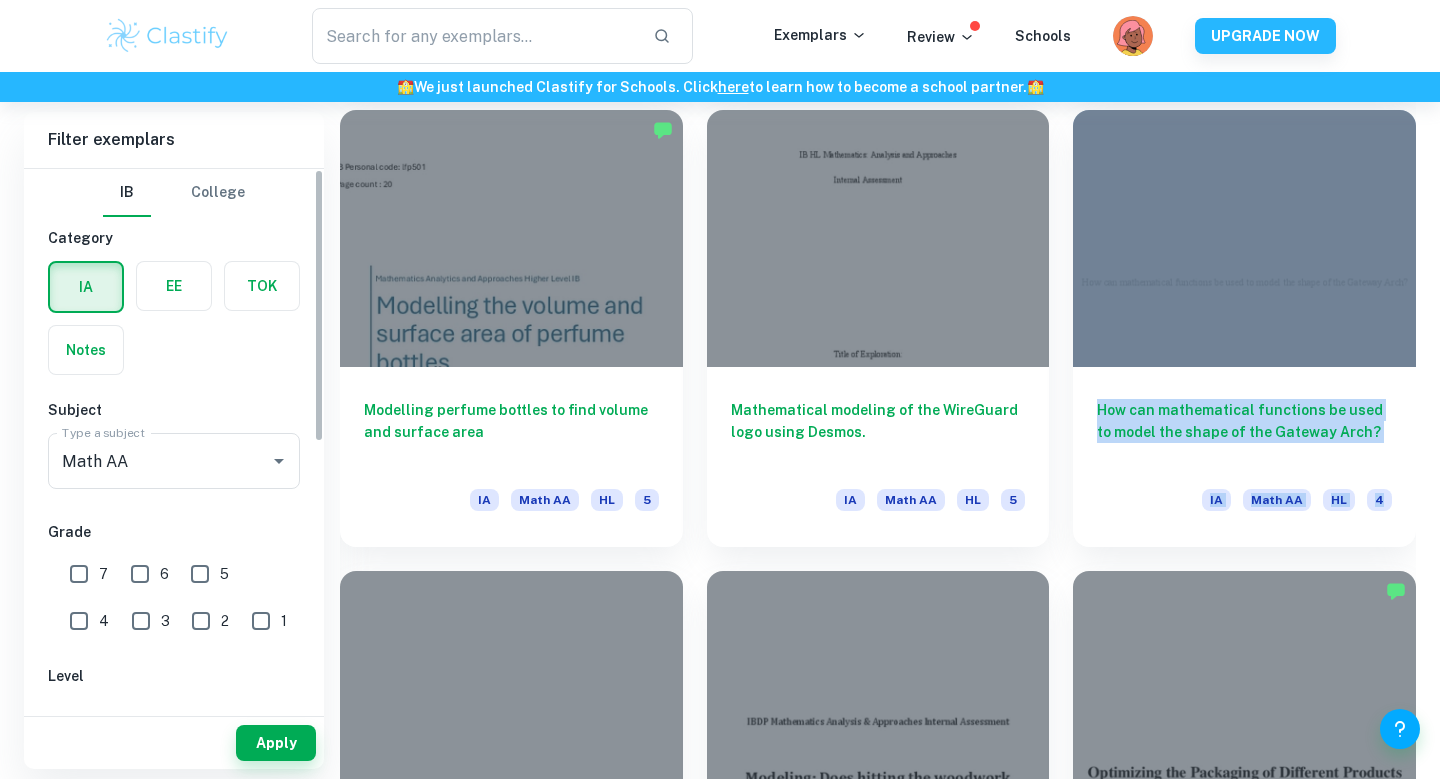 click on "6" at bounding box center [140, 574] 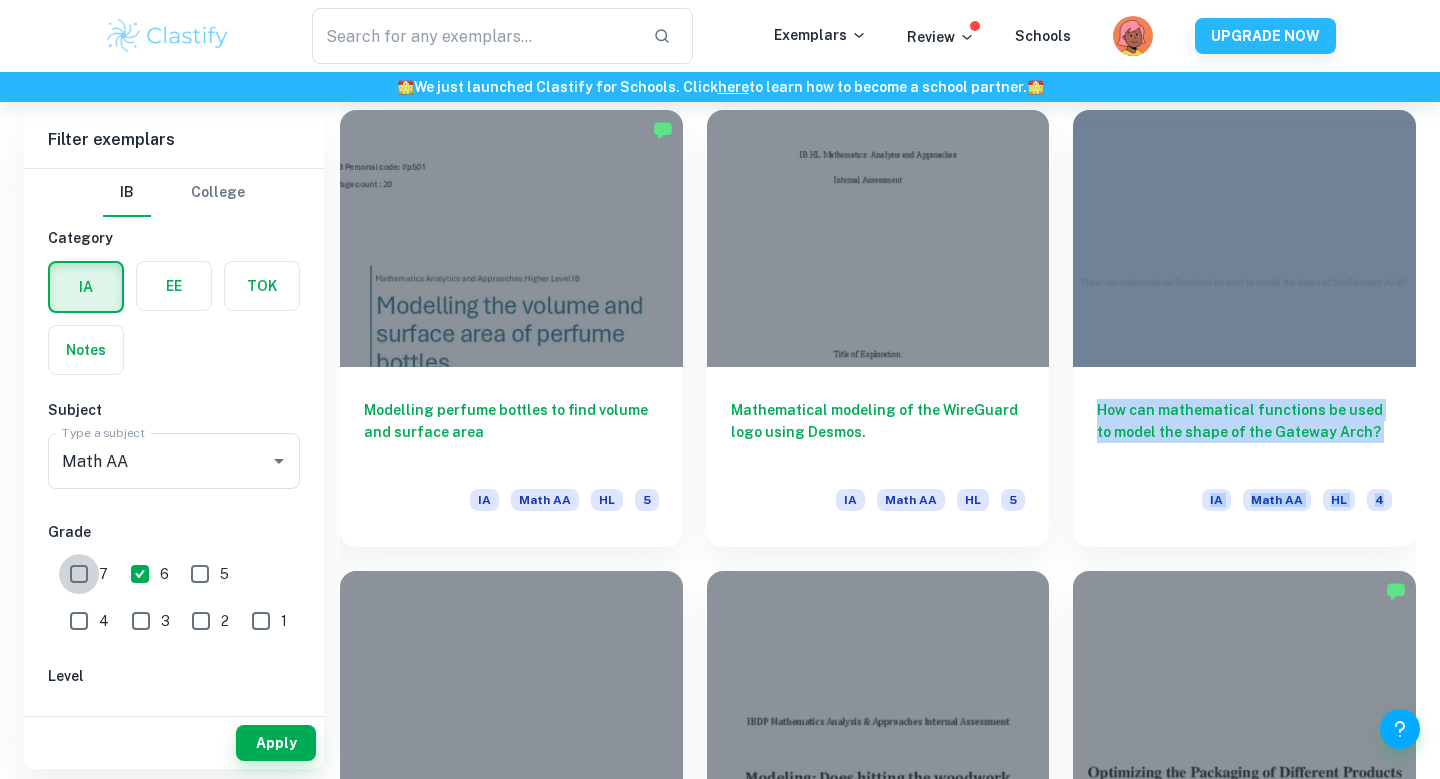 click on "7" at bounding box center (79, 574) 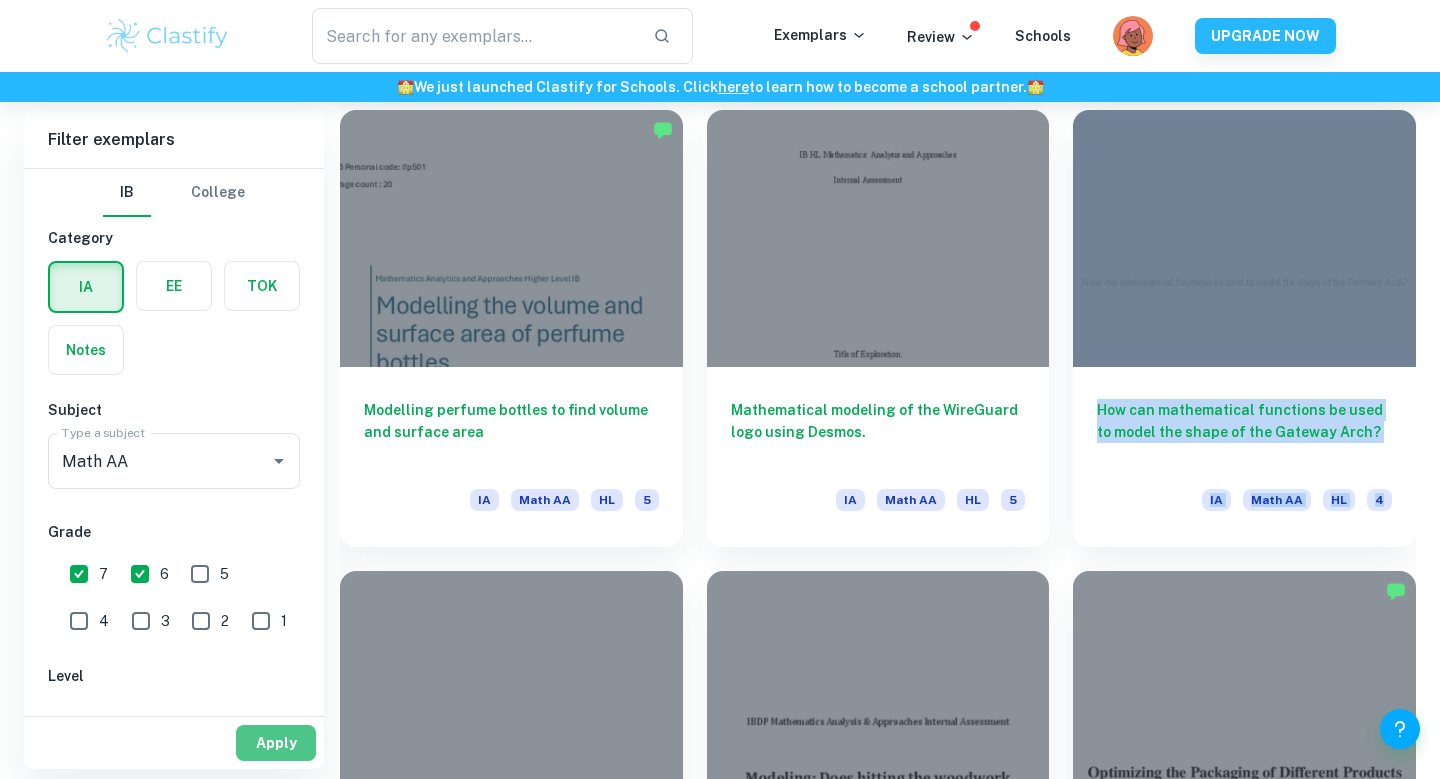 click on "Apply" at bounding box center [276, 743] 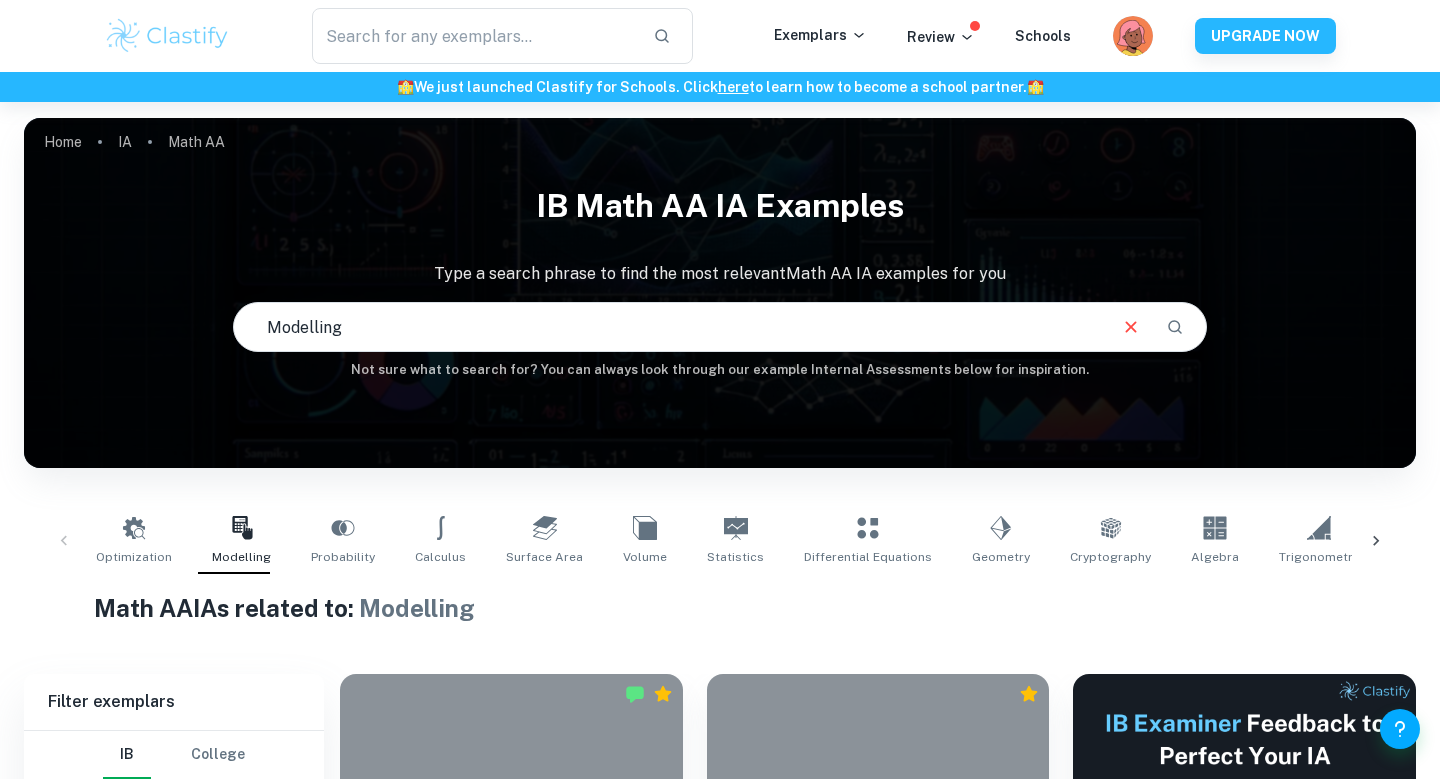 scroll, scrollTop: 101, scrollLeft: 0, axis: vertical 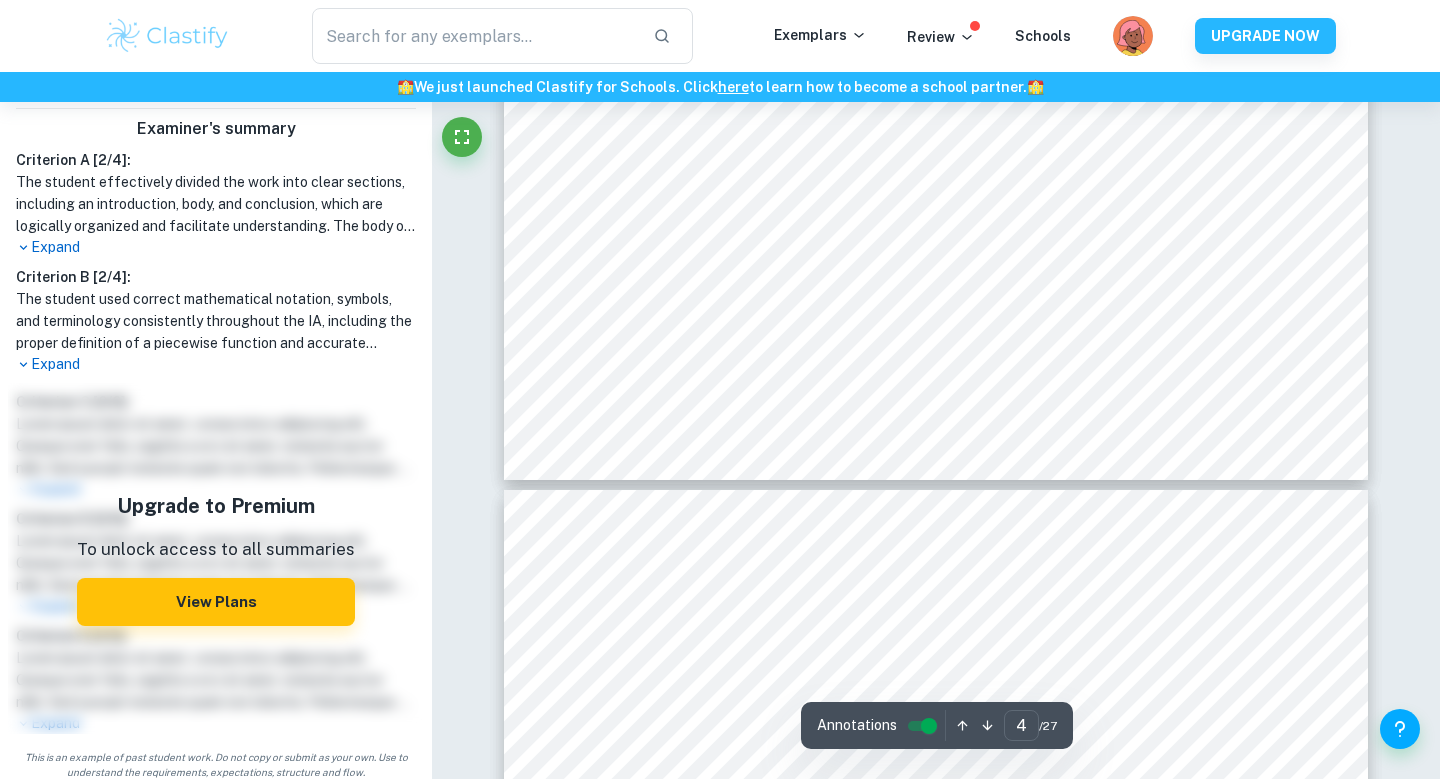 type on "5" 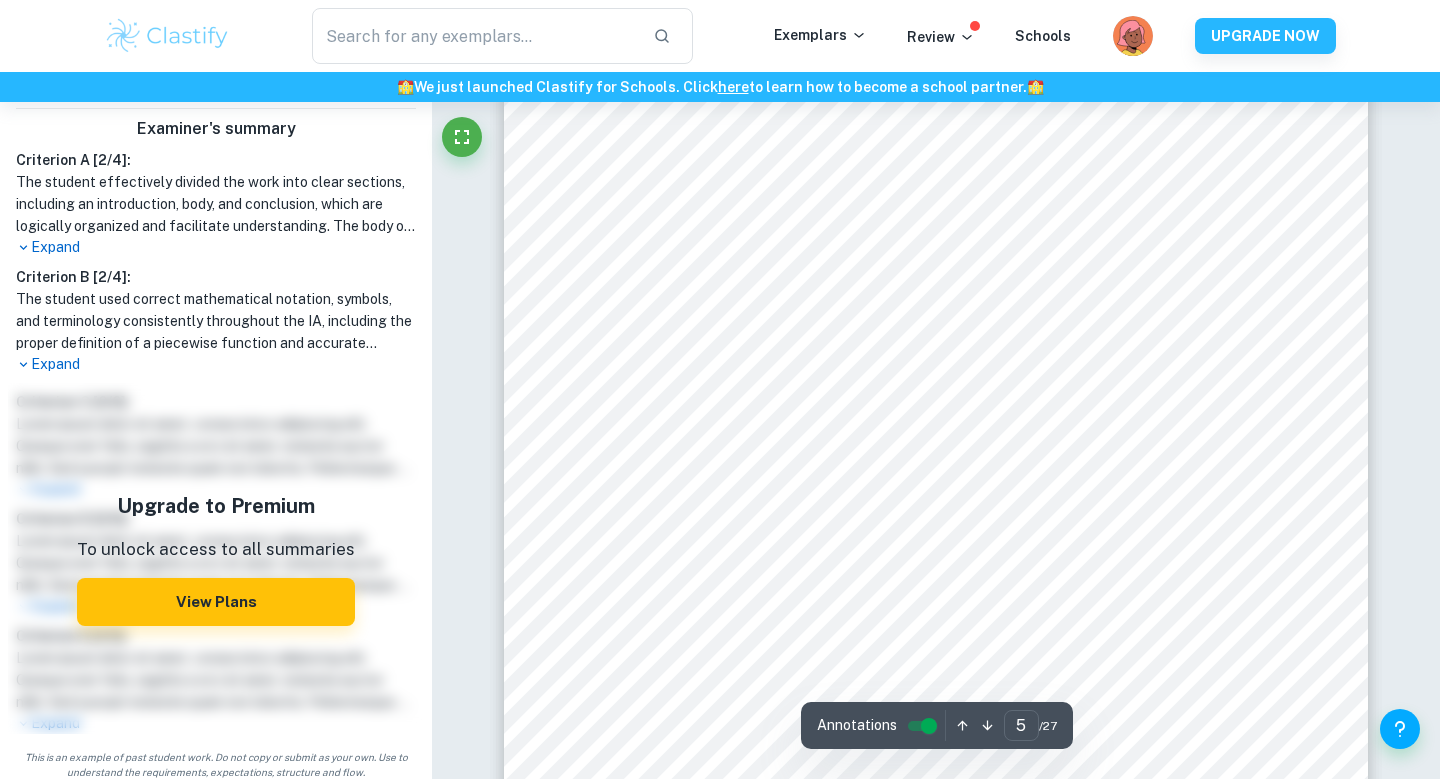 scroll, scrollTop: 5396, scrollLeft: 0, axis: vertical 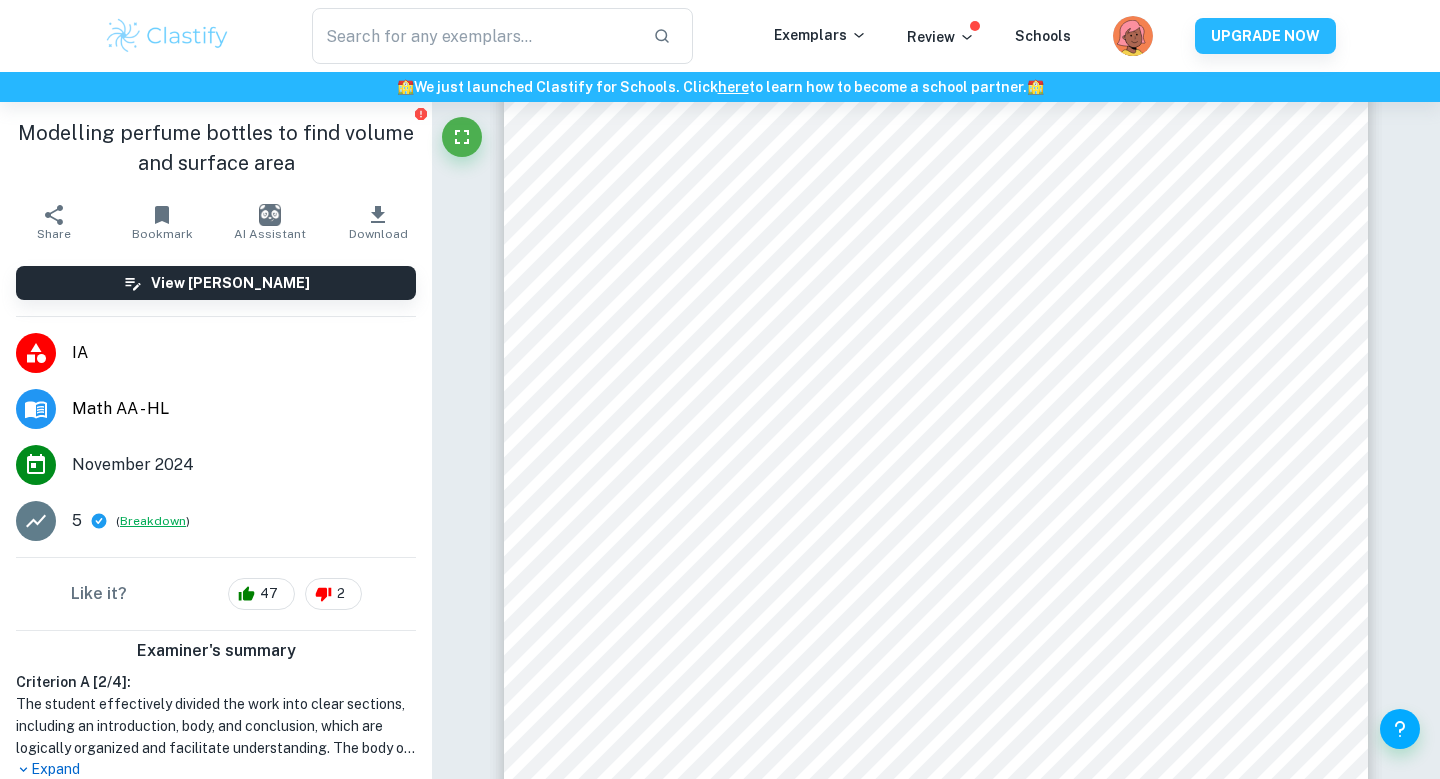 click on "Breakdown" at bounding box center [153, 521] 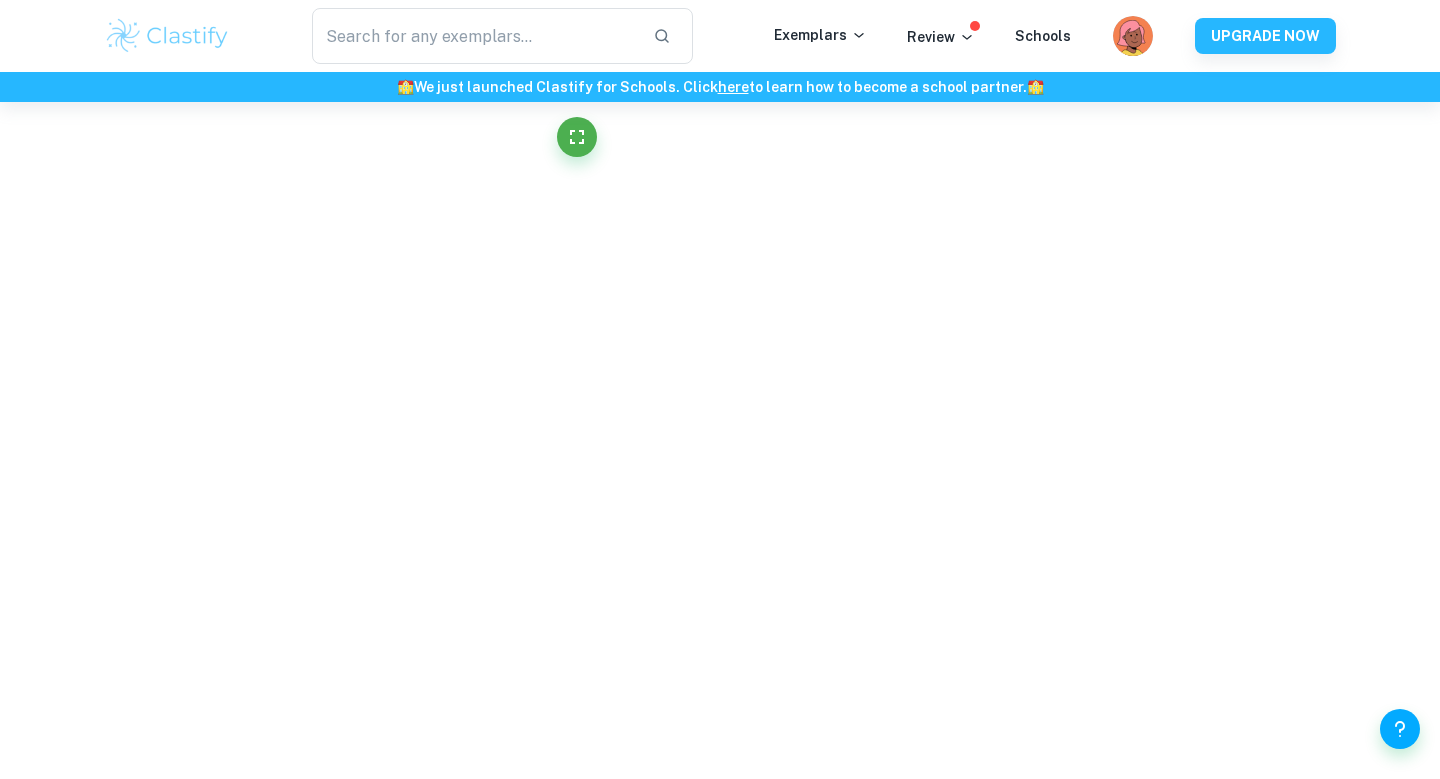scroll, scrollTop: 2106, scrollLeft: 0, axis: vertical 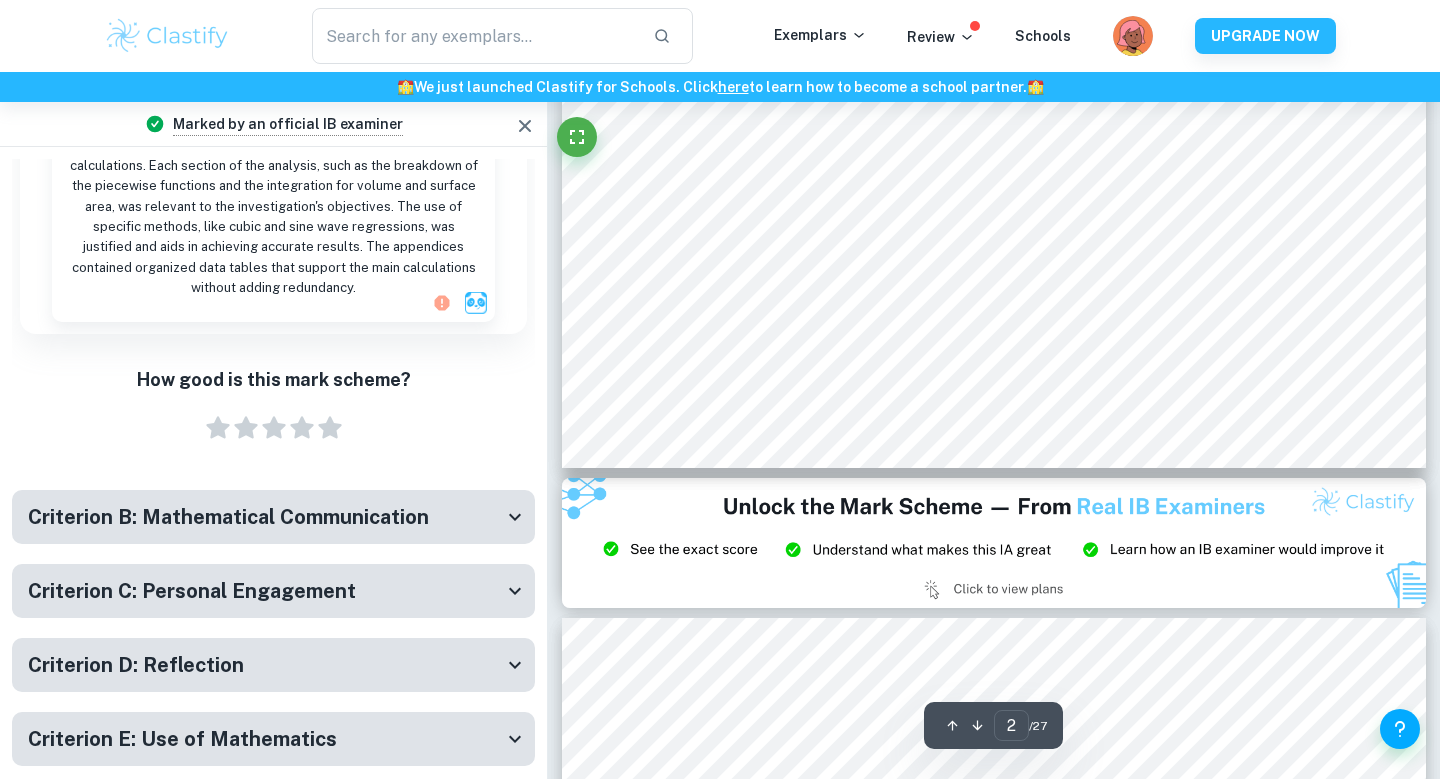 click on "Criterion E: Use of Mathematics" at bounding box center [182, 739] 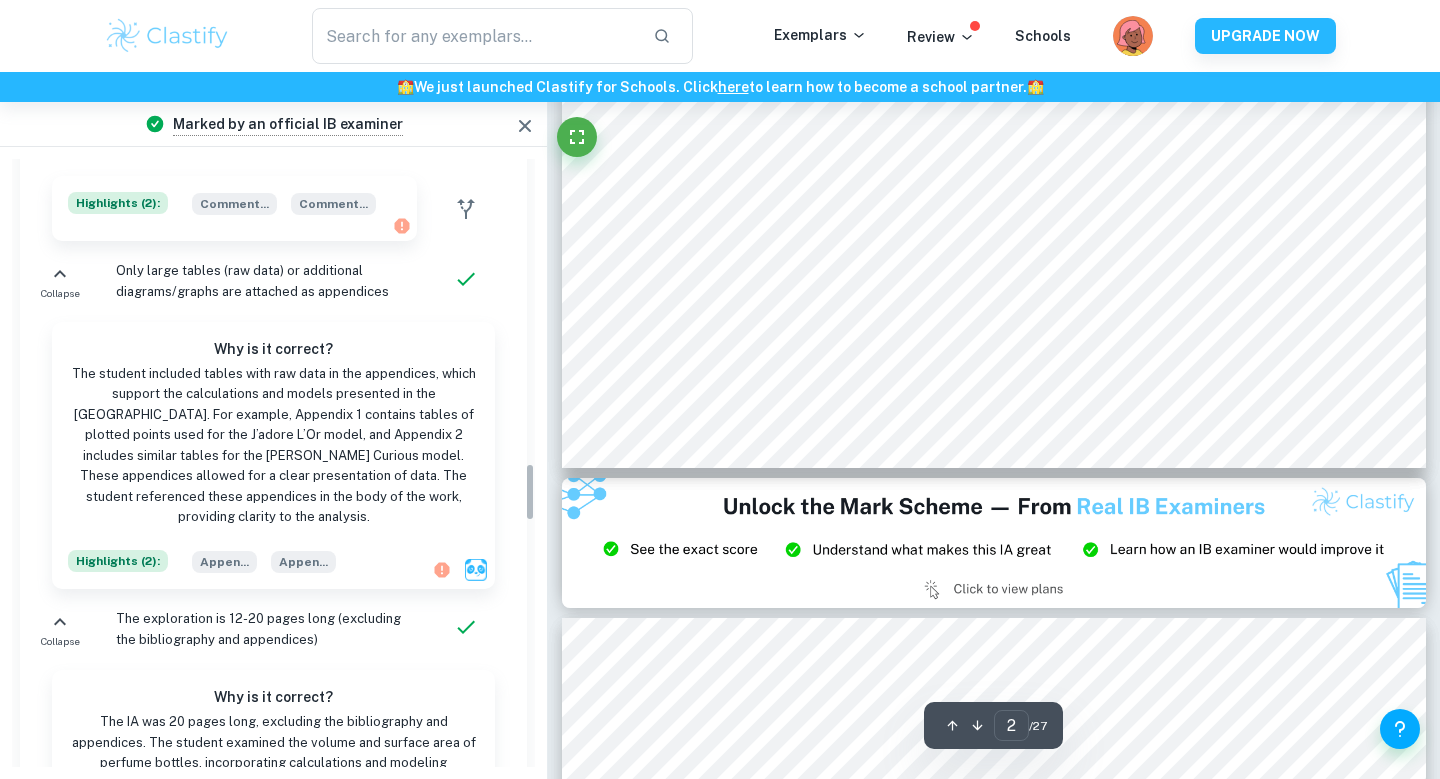 scroll, scrollTop: 2781, scrollLeft: 0, axis: vertical 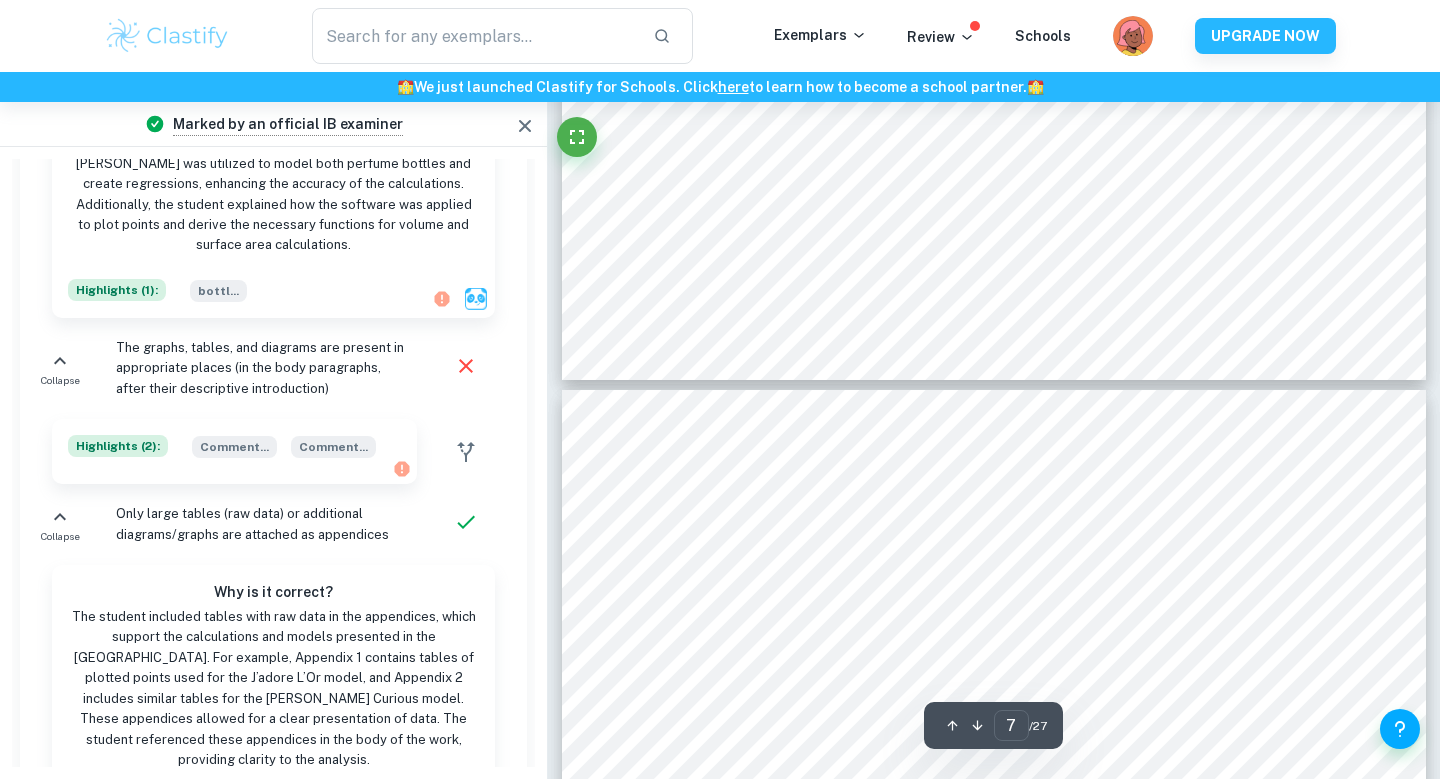 type on "8" 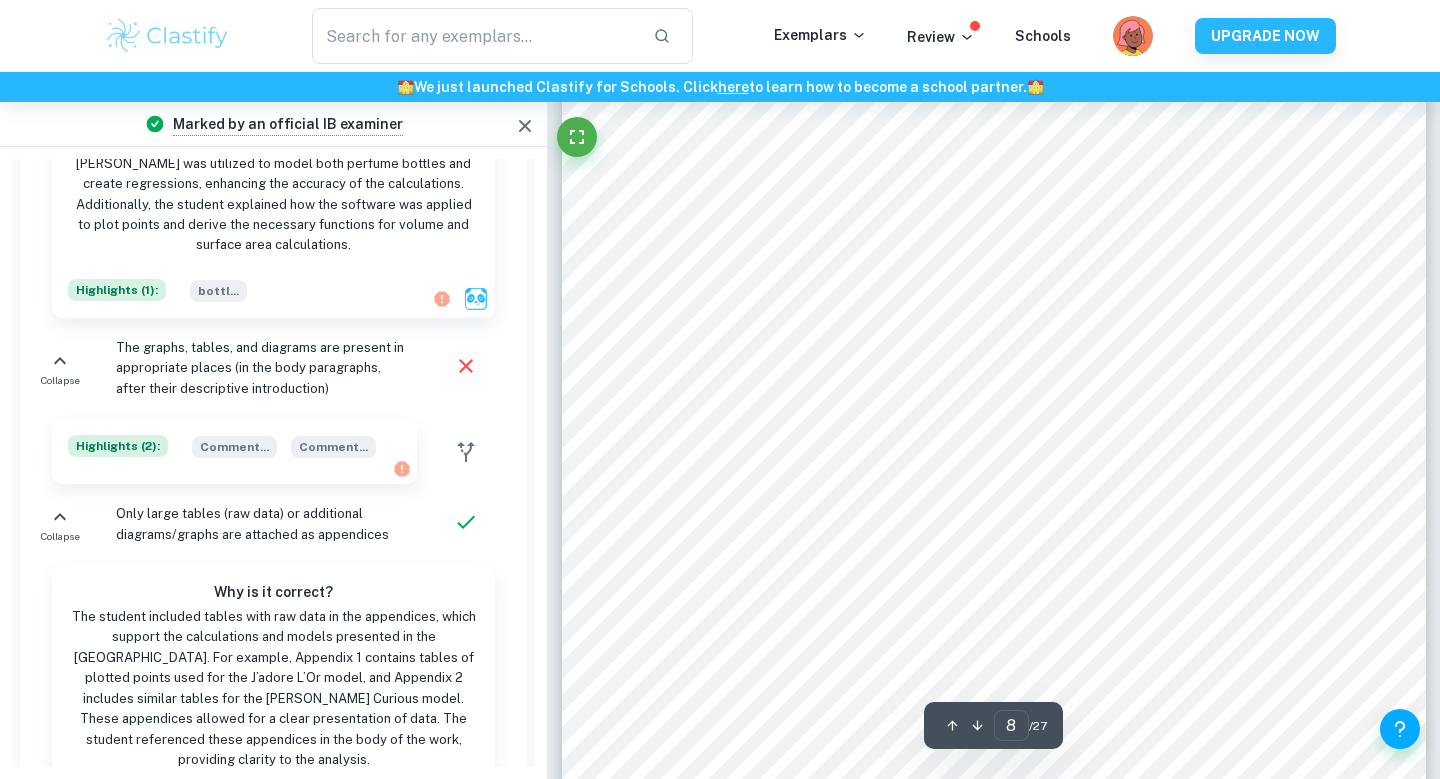 scroll, scrollTop: 8952, scrollLeft: 0, axis: vertical 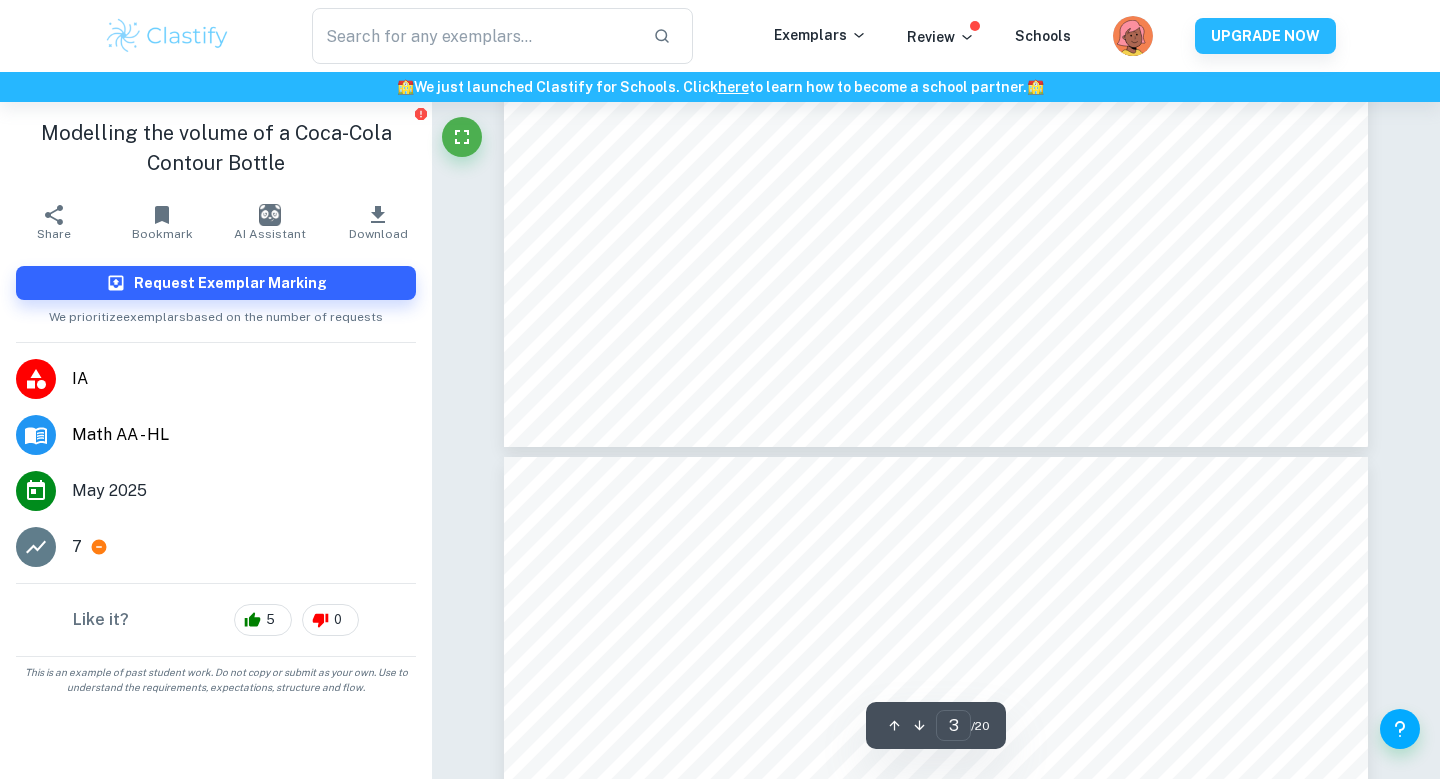 type on "4" 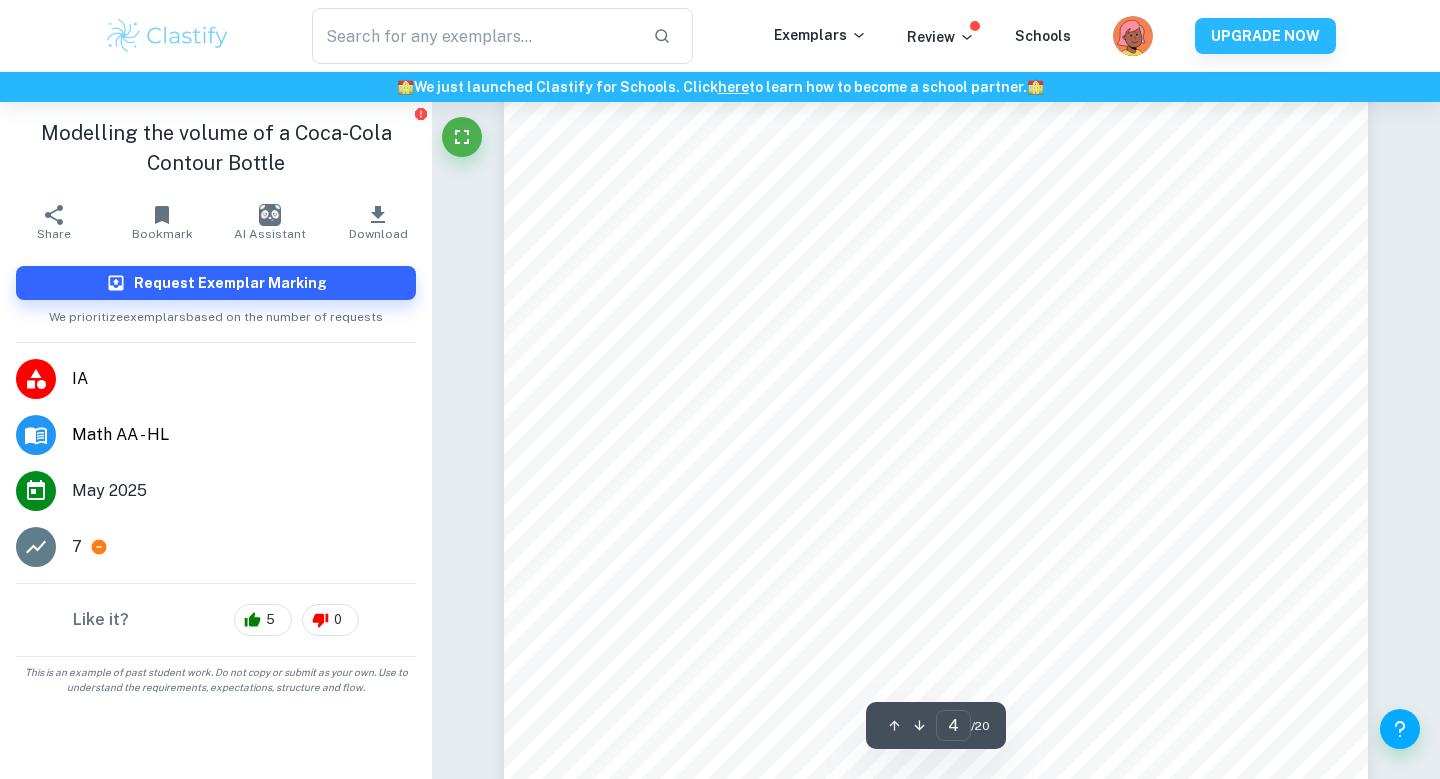 scroll, scrollTop: 3794, scrollLeft: 0, axis: vertical 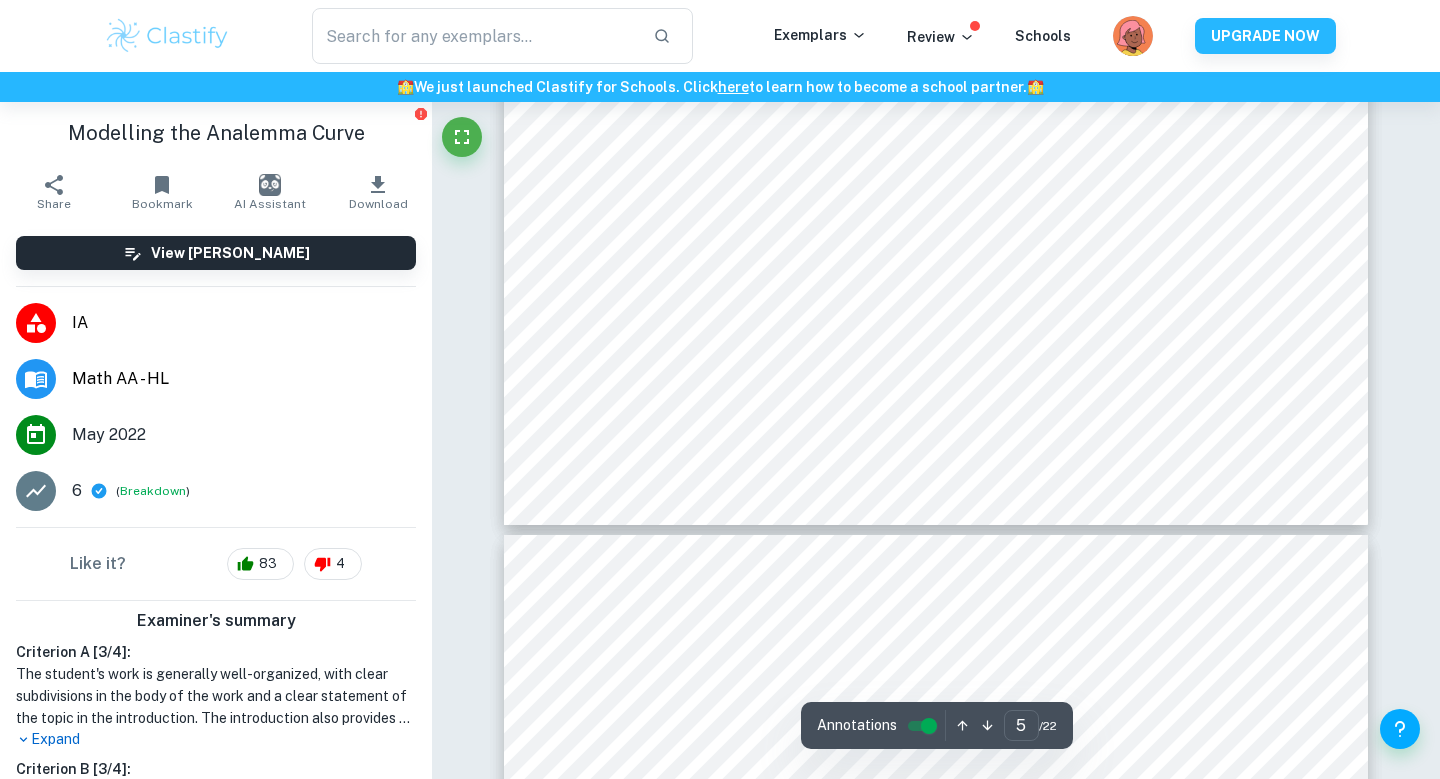 type on "6" 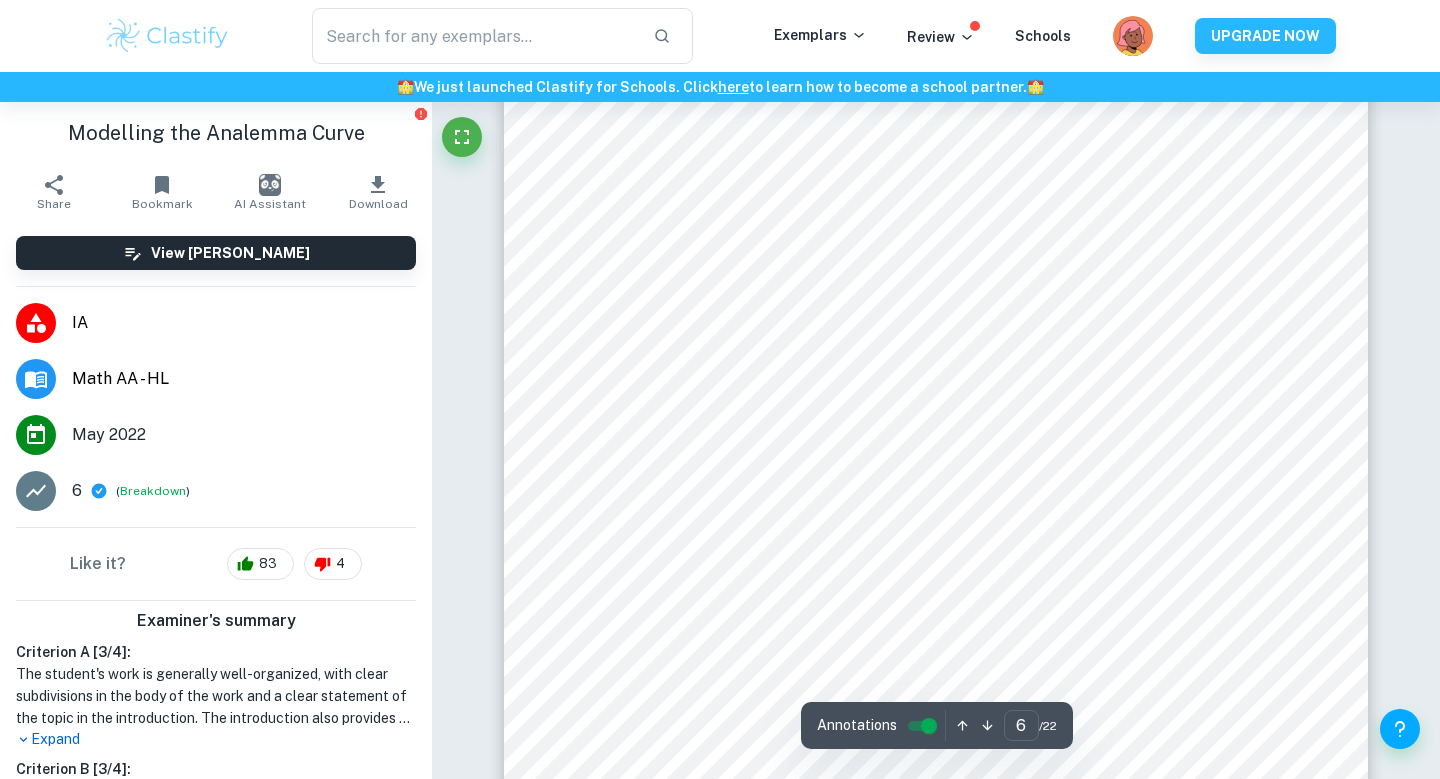 scroll, scrollTop: 6289, scrollLeft: 0, axis: vertical 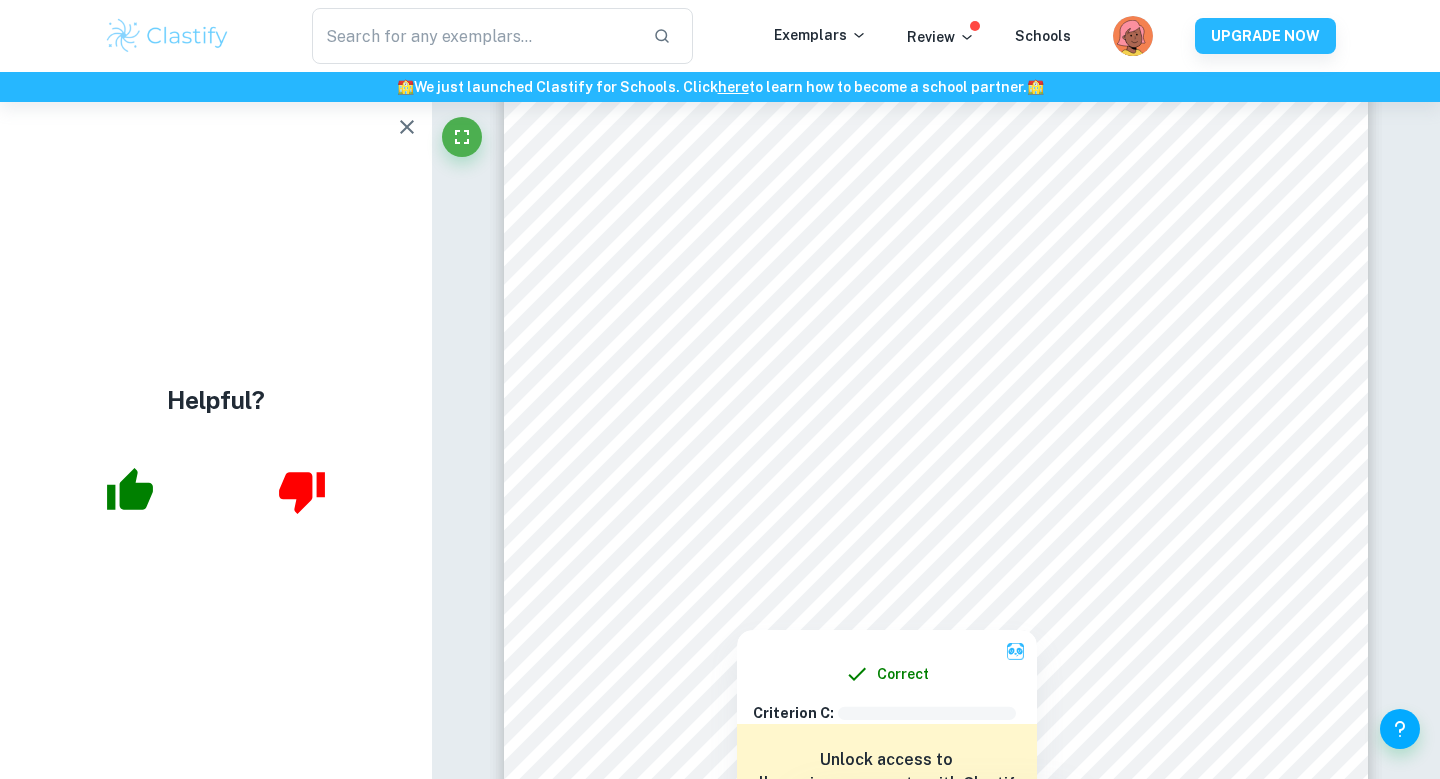 click 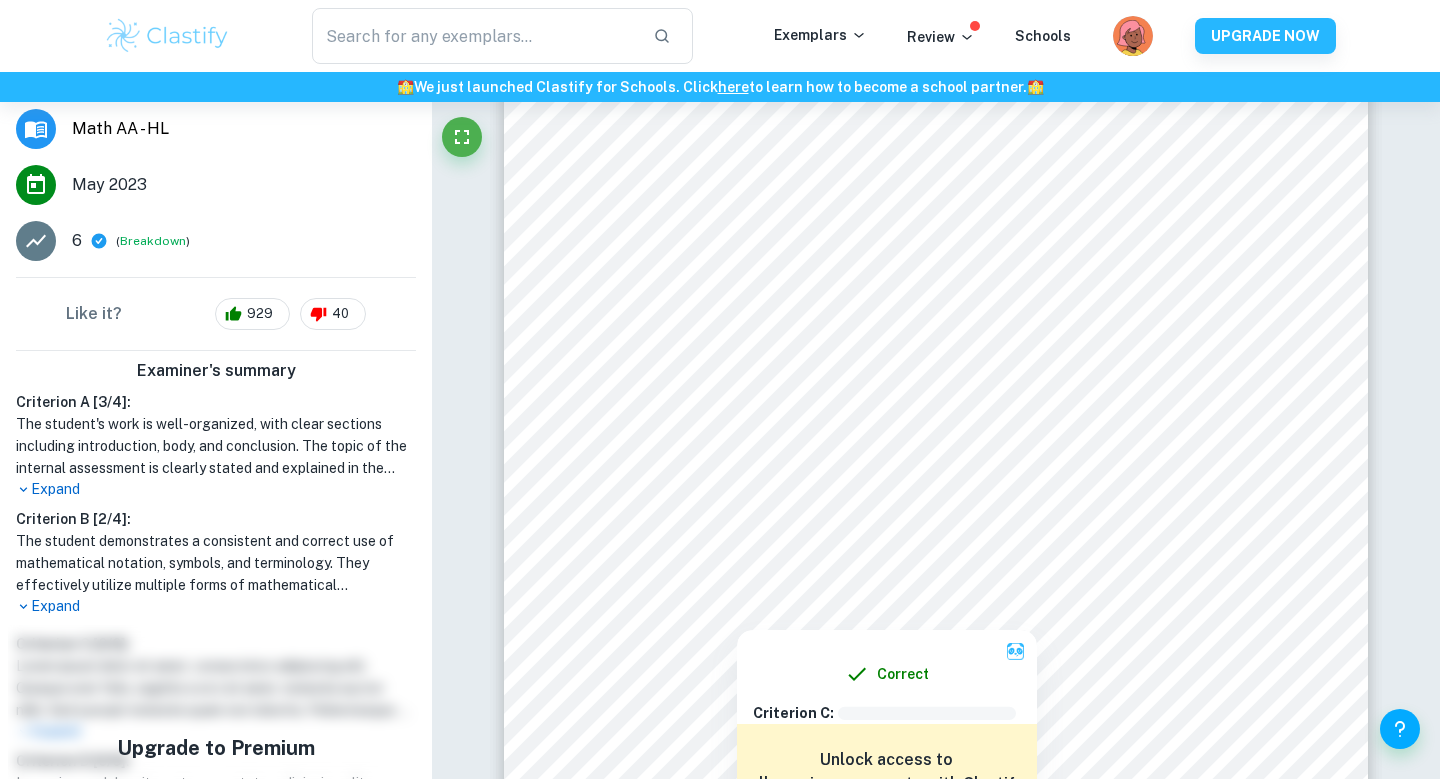 scroll, scrollTop: 531, scrollLeft: 0, axis: vertical 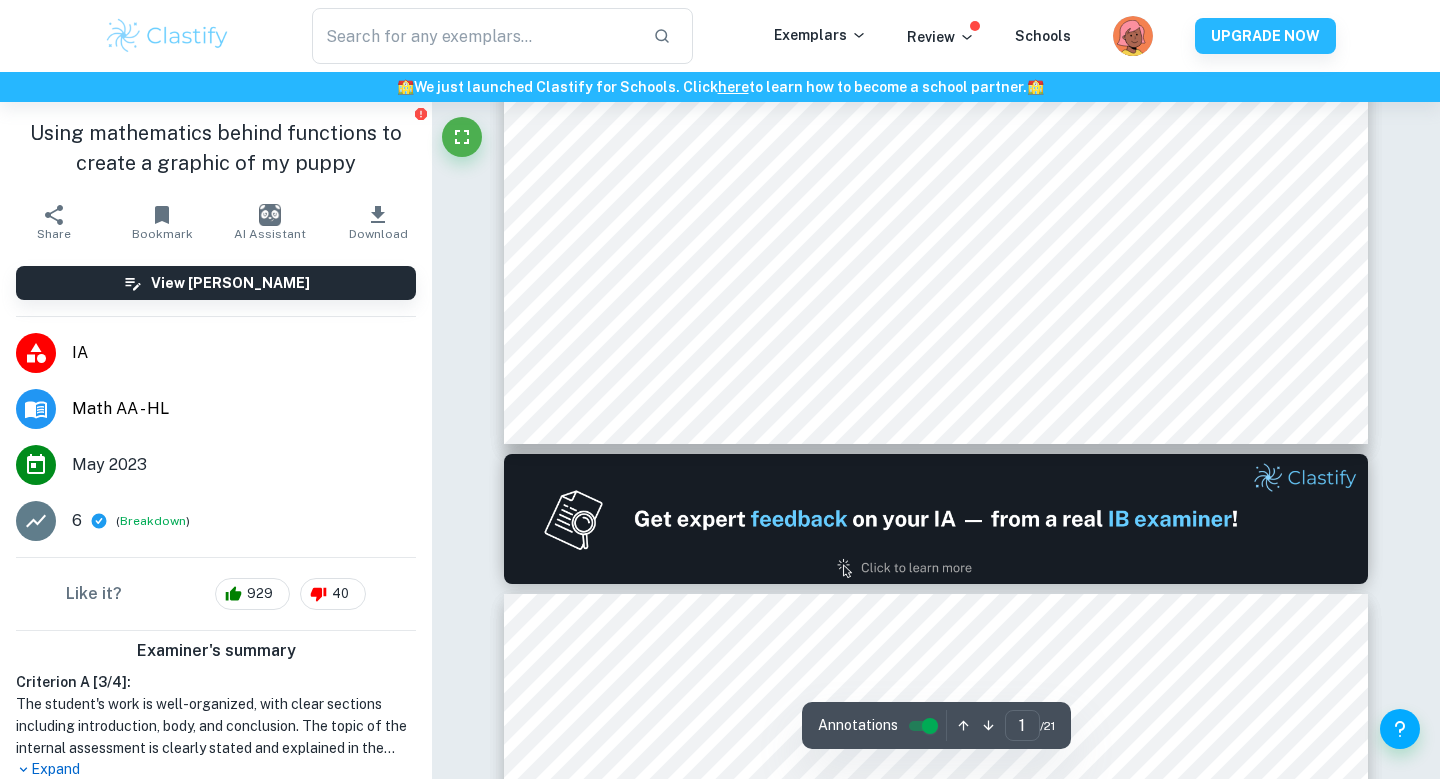 type on "2" 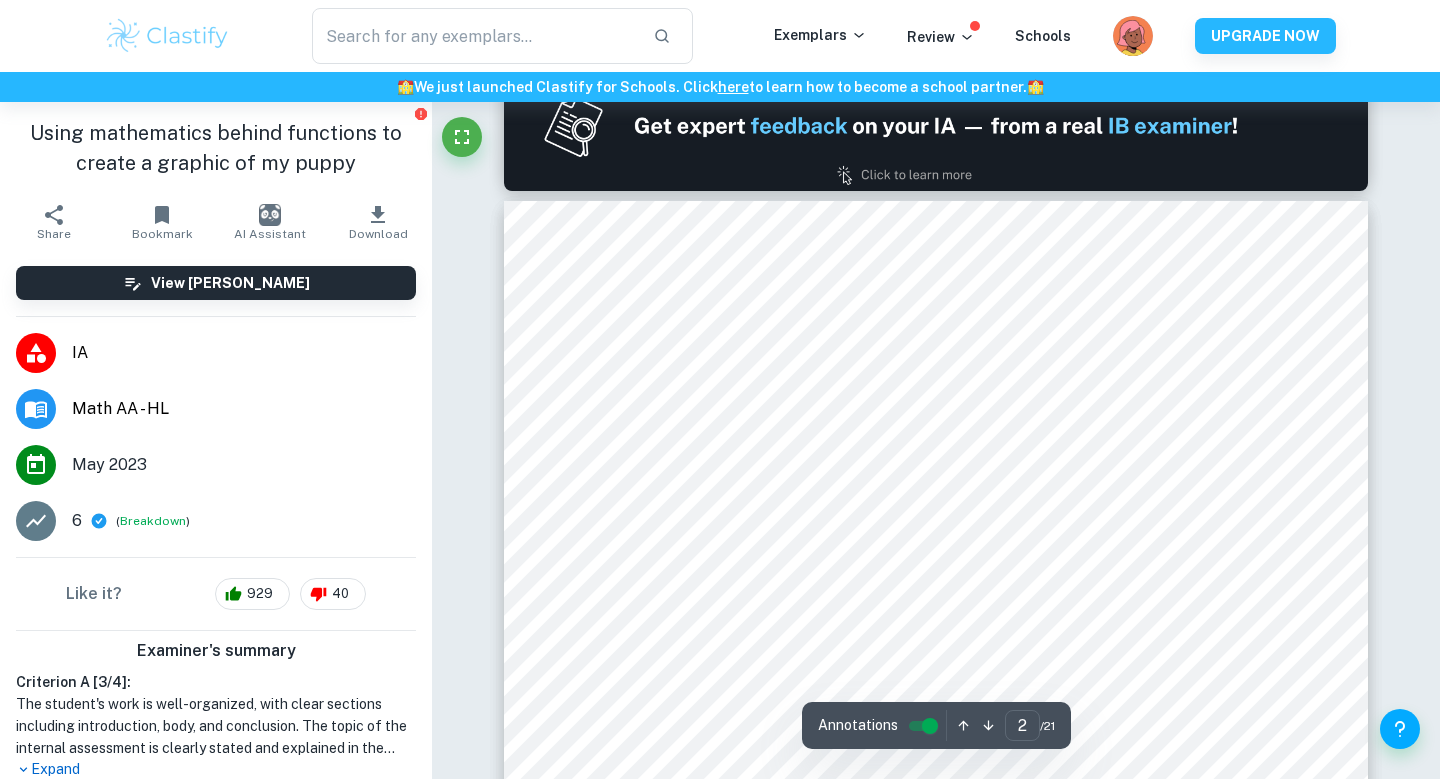scroll, scrollTop: 1596, scrollLeft: 0, axis: vertical 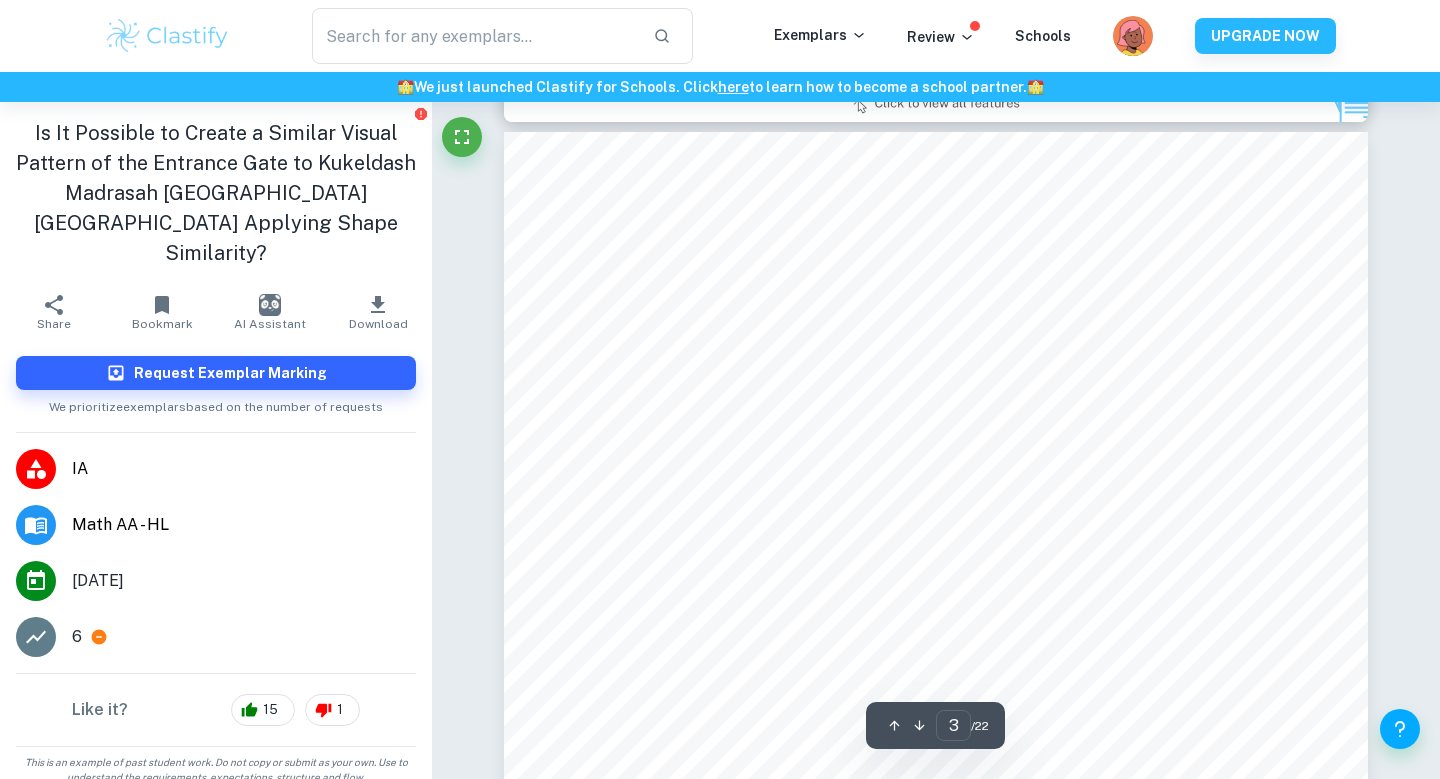 type on "2" 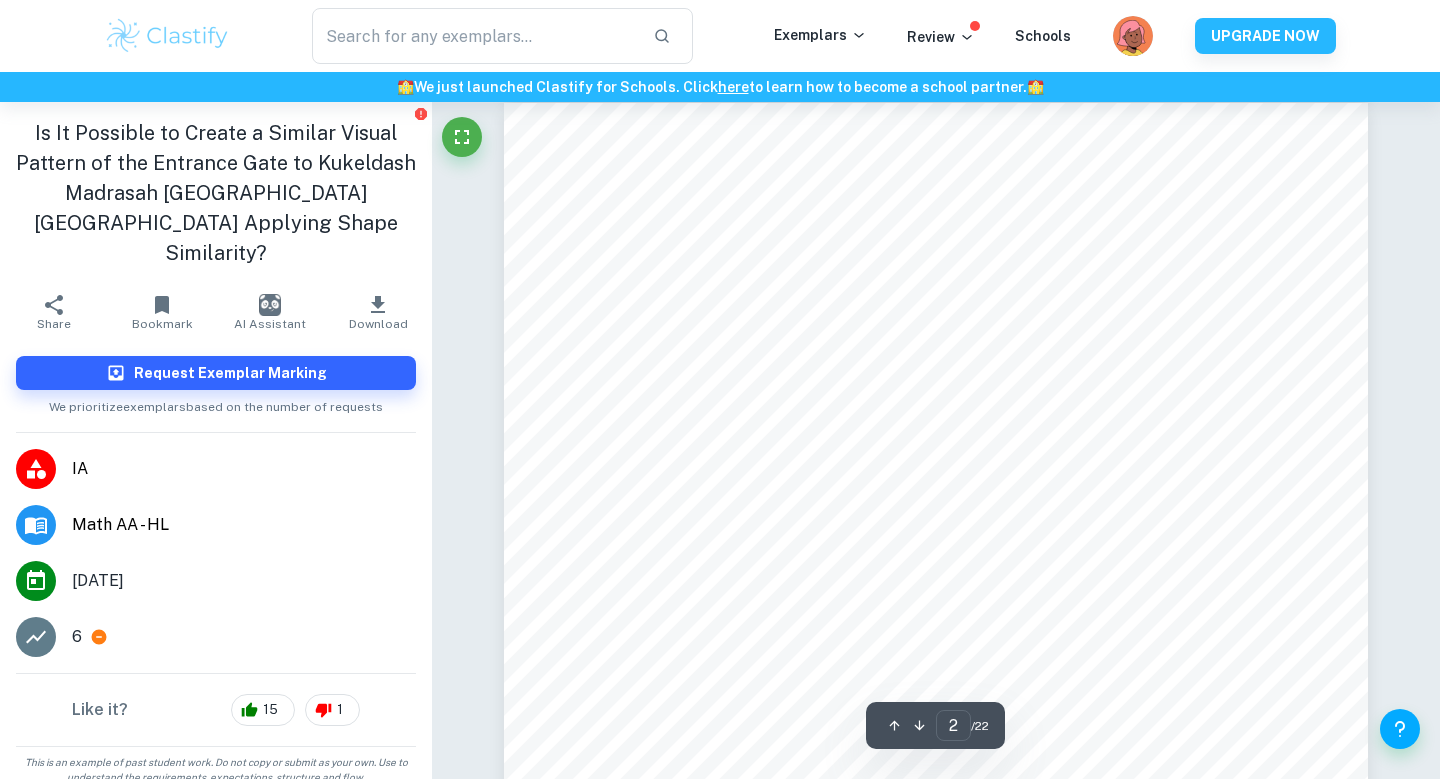 scroll, scrollTop: 1387, scrollLeft: 0, axis: vertical 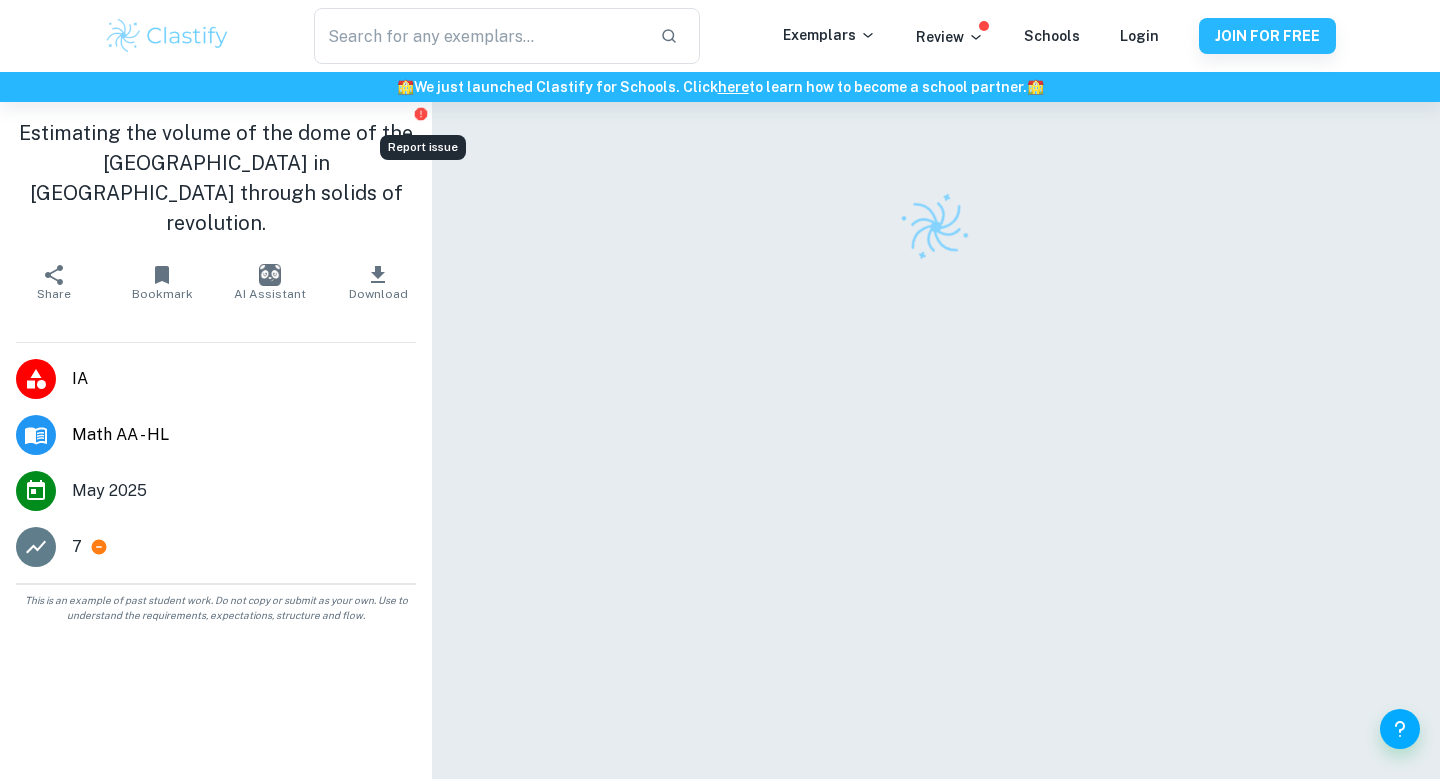 click 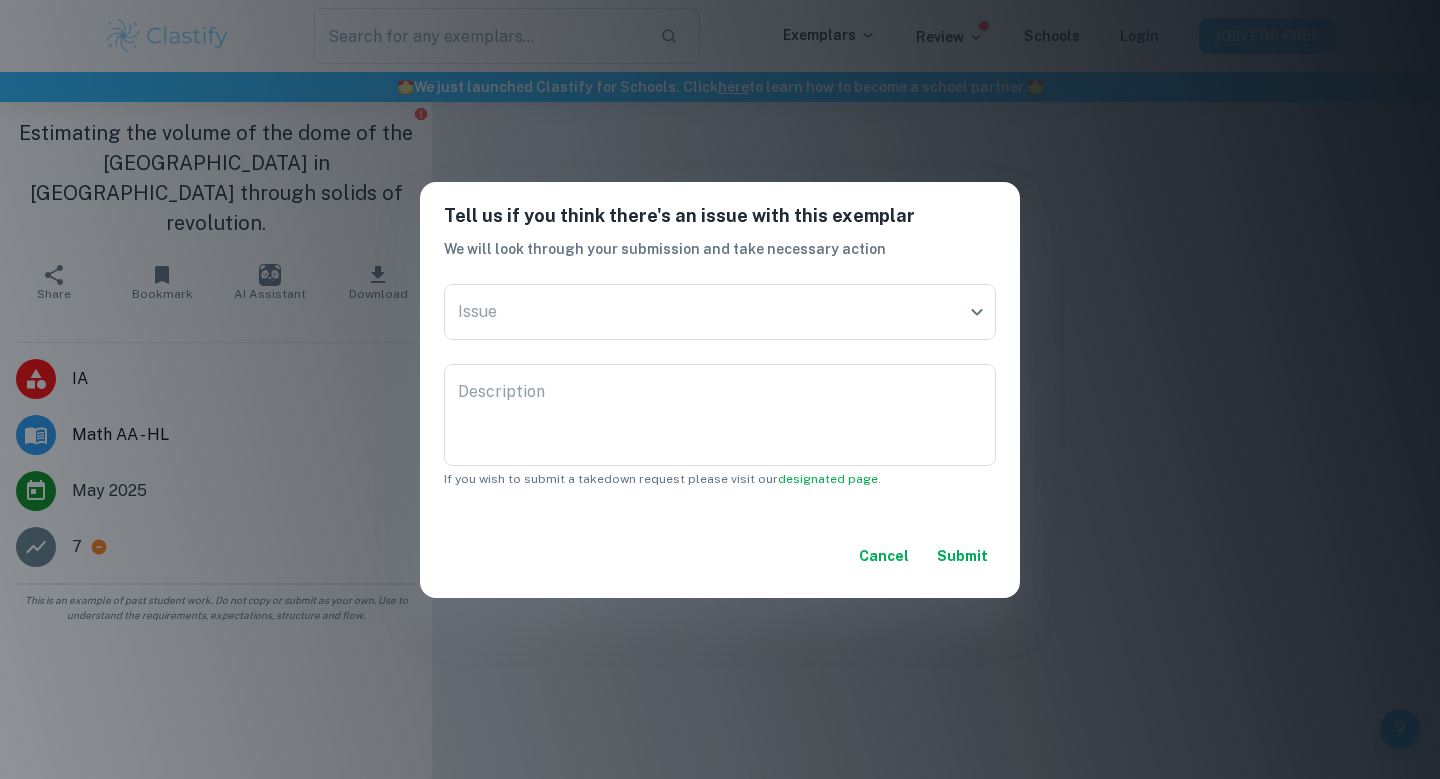 click on "Tell us if you think there's an issue with this exemplar We will look through your submission and take necessary action Issue ​ Issue Description x Description If you wish to submit a takedown request please visit our  designated page . Cancel Submit" at bounding box center [720, 389] 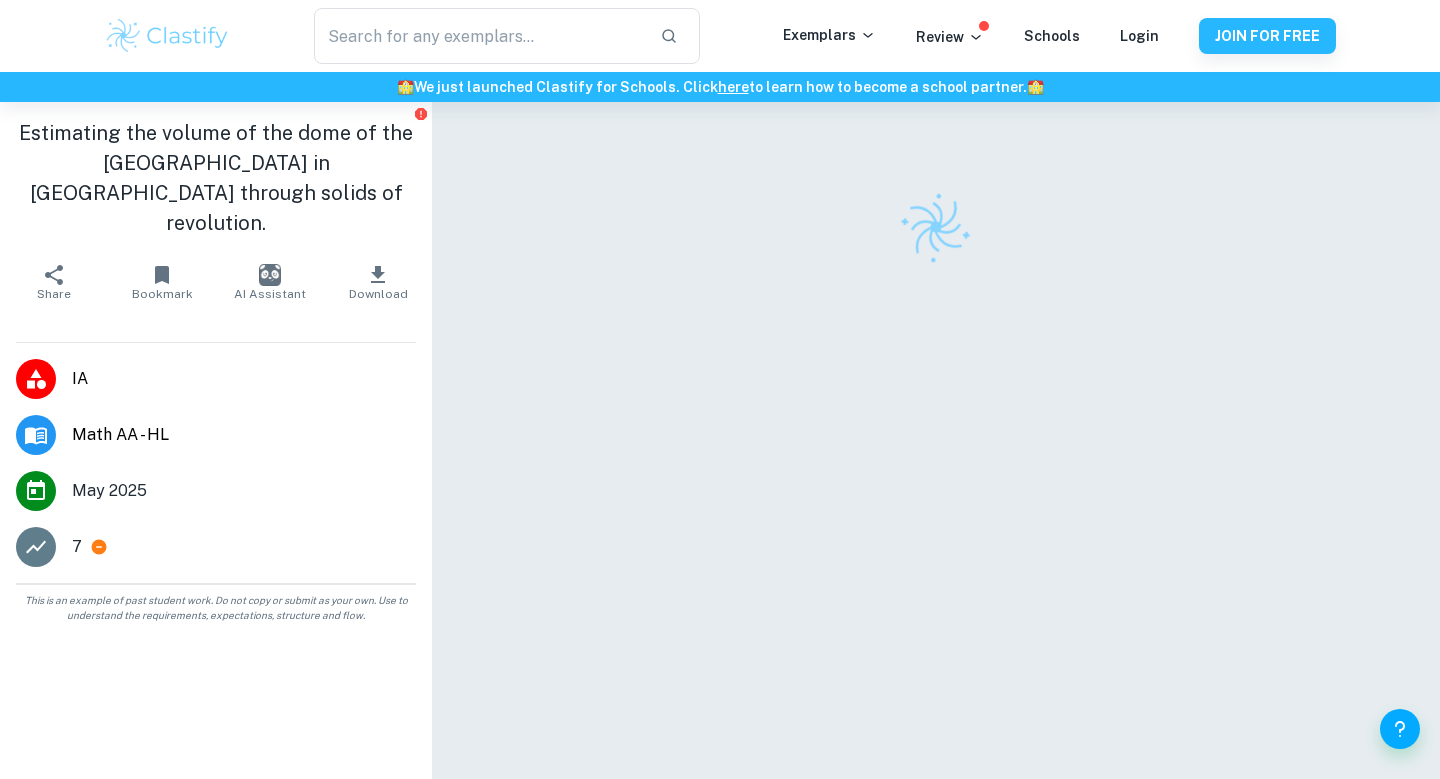 click 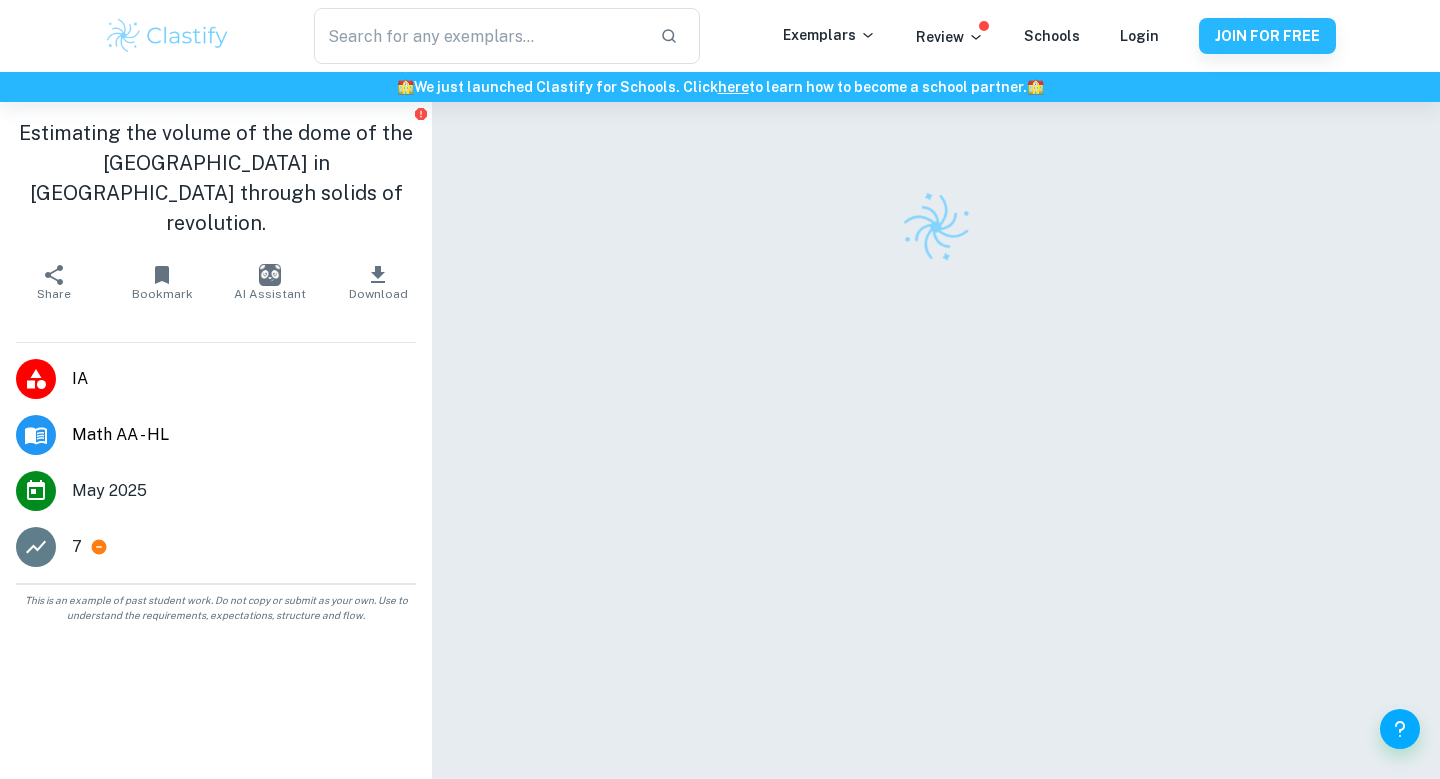 click 